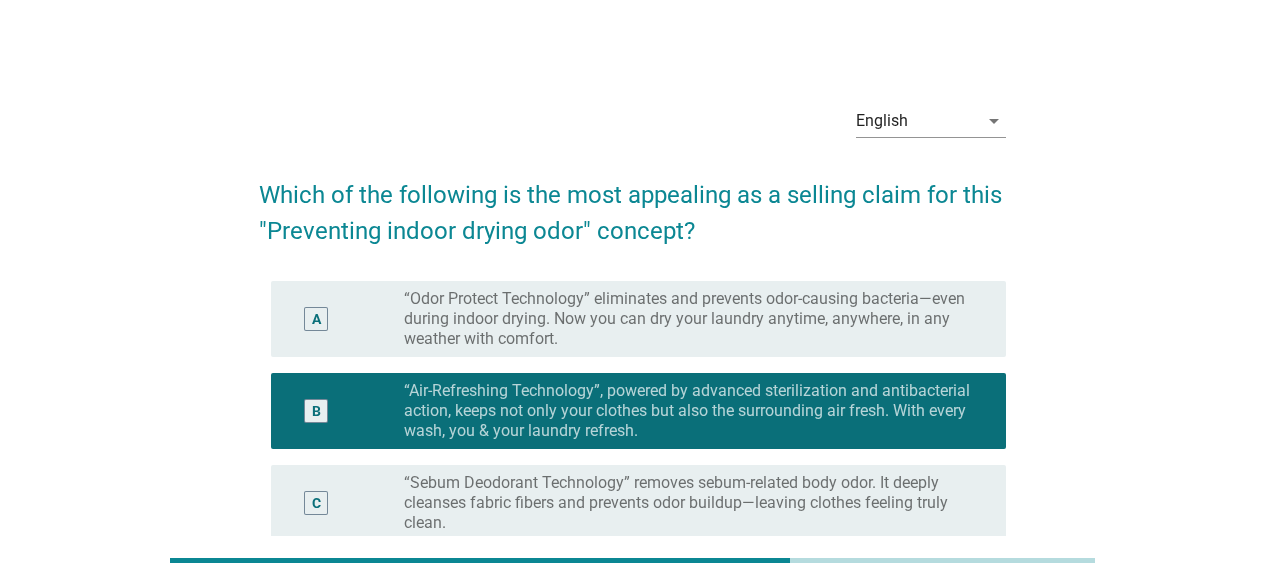 scroll, scrollTop: 212, scrollLeft: 0, axis: vertical 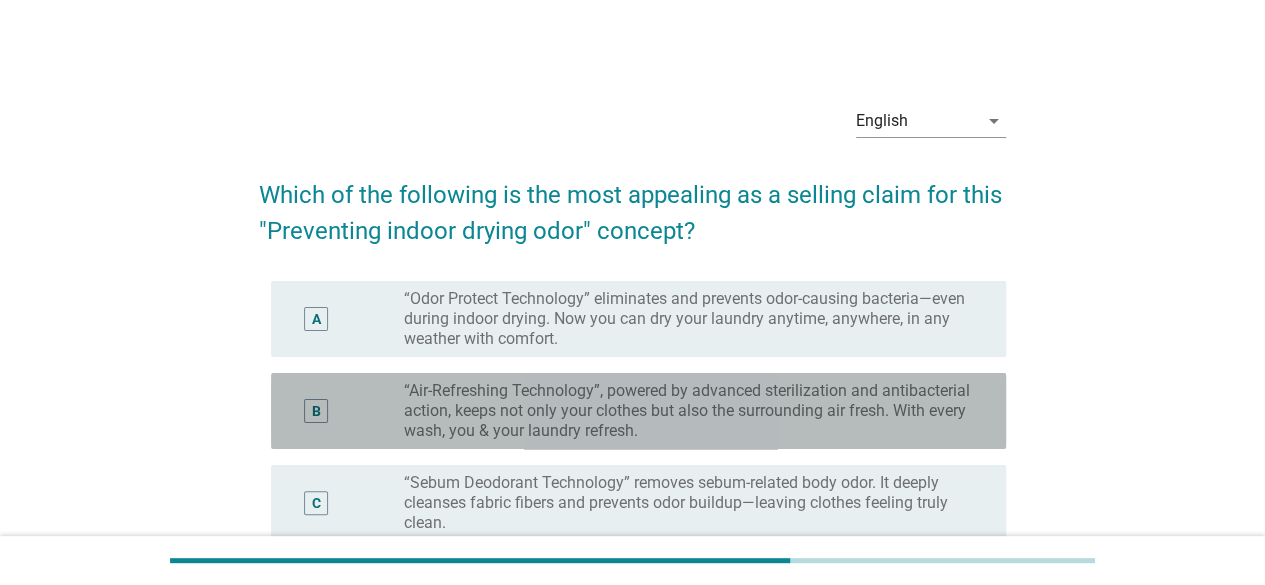 click on "“Air-Refreshing Technology”, powered by advanced sterilization and antibacterial action, keeps not only your clothes but also the surrounding air fresh. With every wash, you & your laundry refresh." at bounding box center [689, 411] 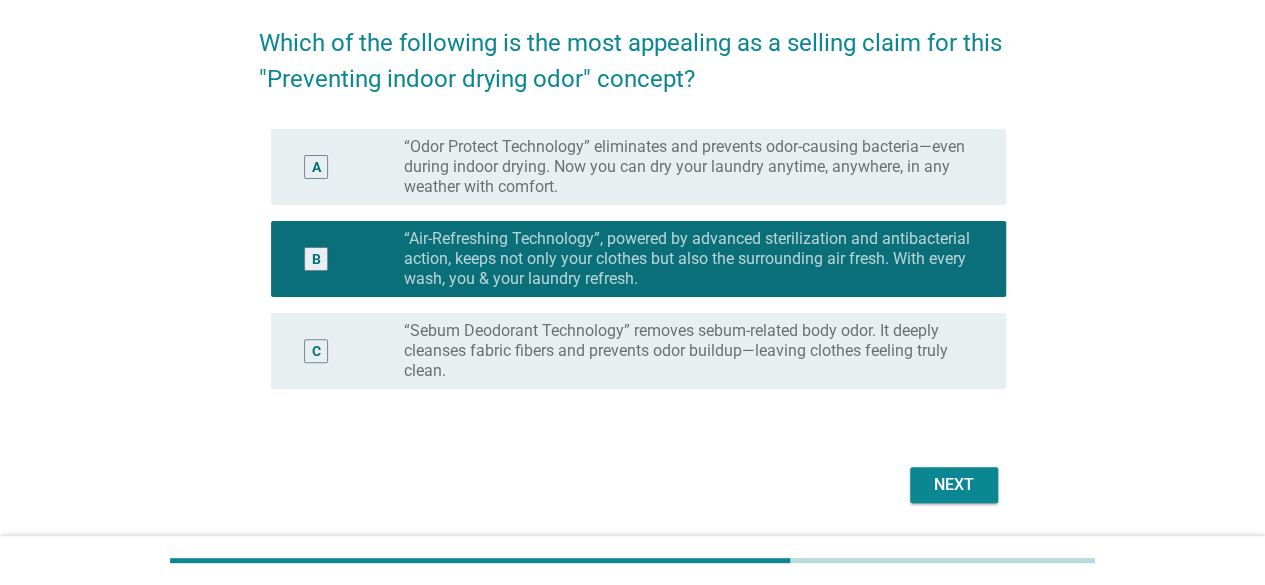 scroll, scrollTop: 212, scrollLeft: 0, axis: vertical 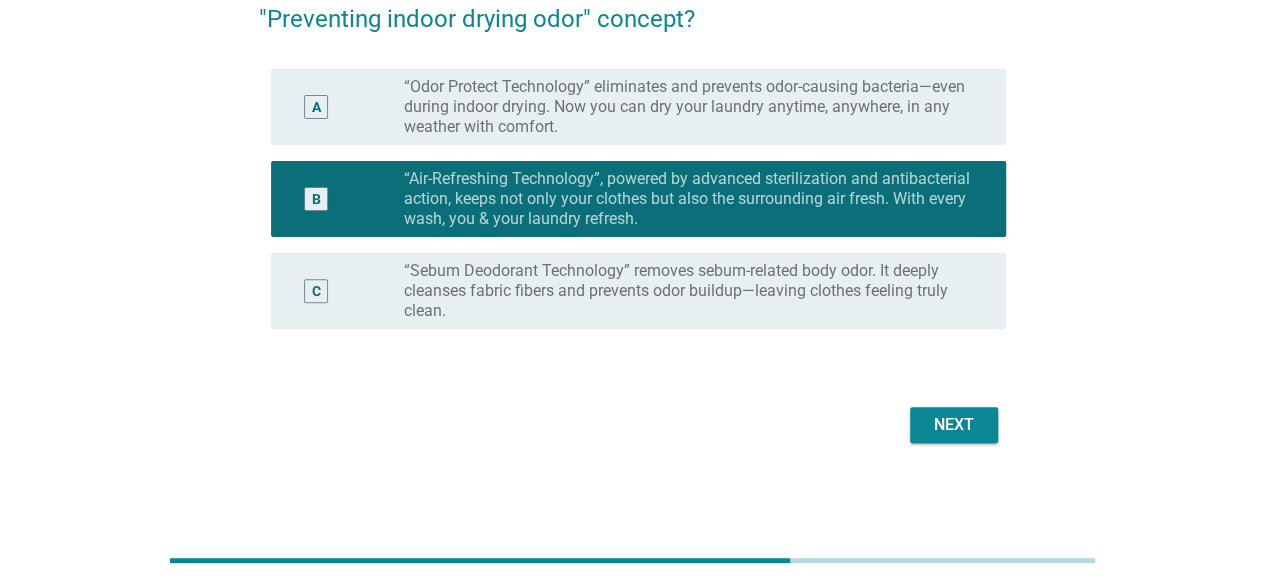 click on "Next" at bounding box center (632, 425) 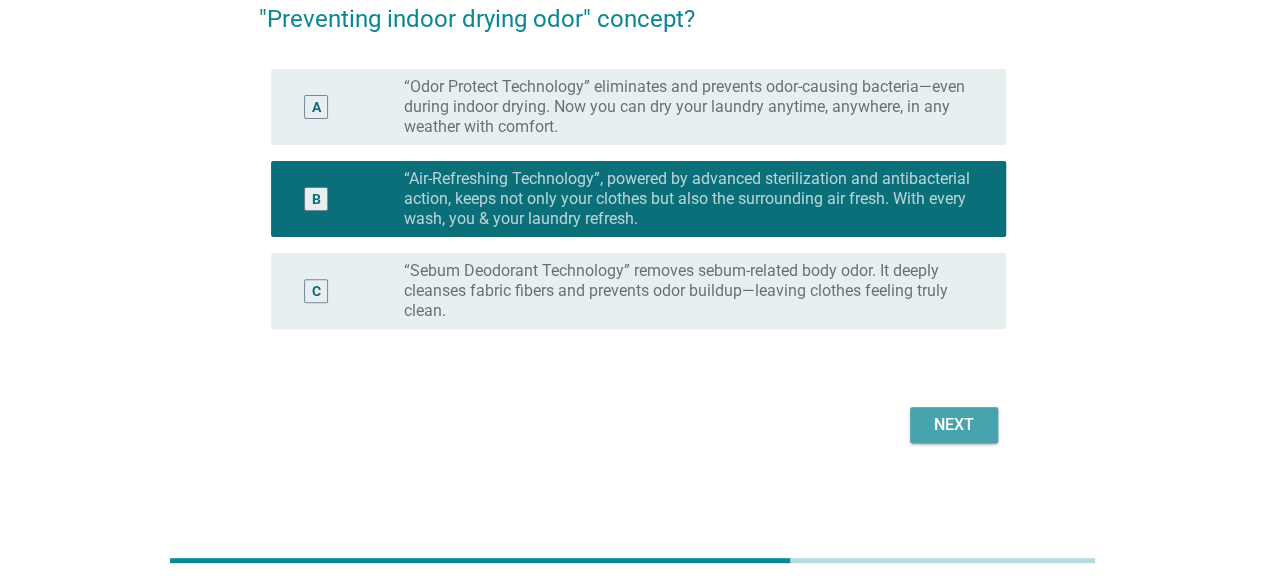 click on "Next" at bounding box center (954, 425) 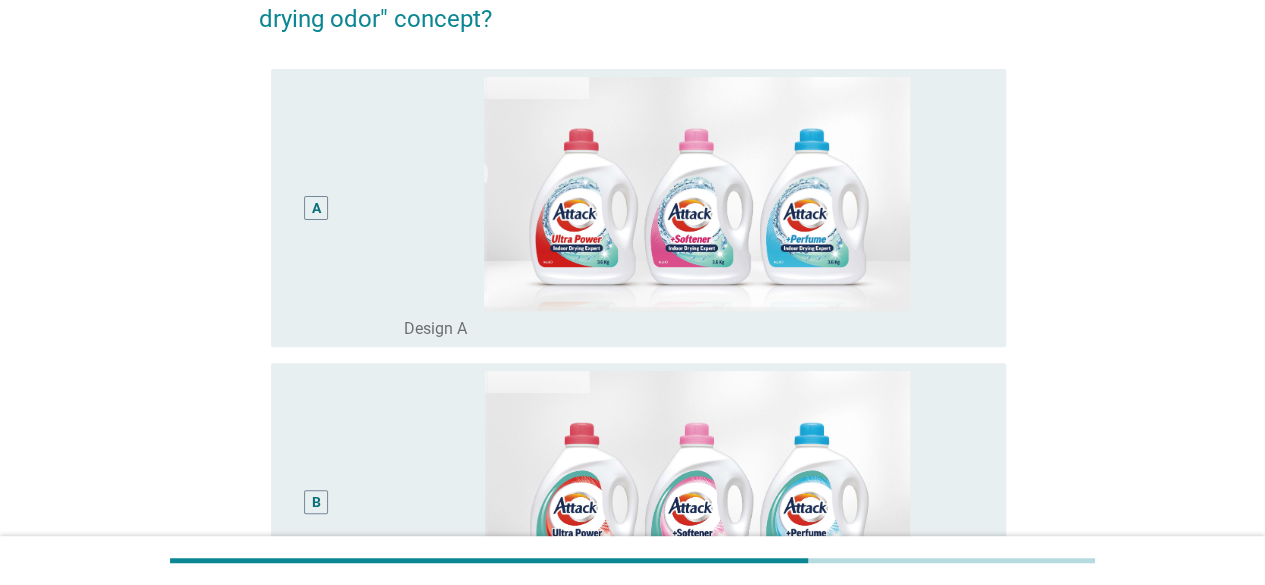 scroll, scrollTop: 0, scrollLeft: 0, axis: both 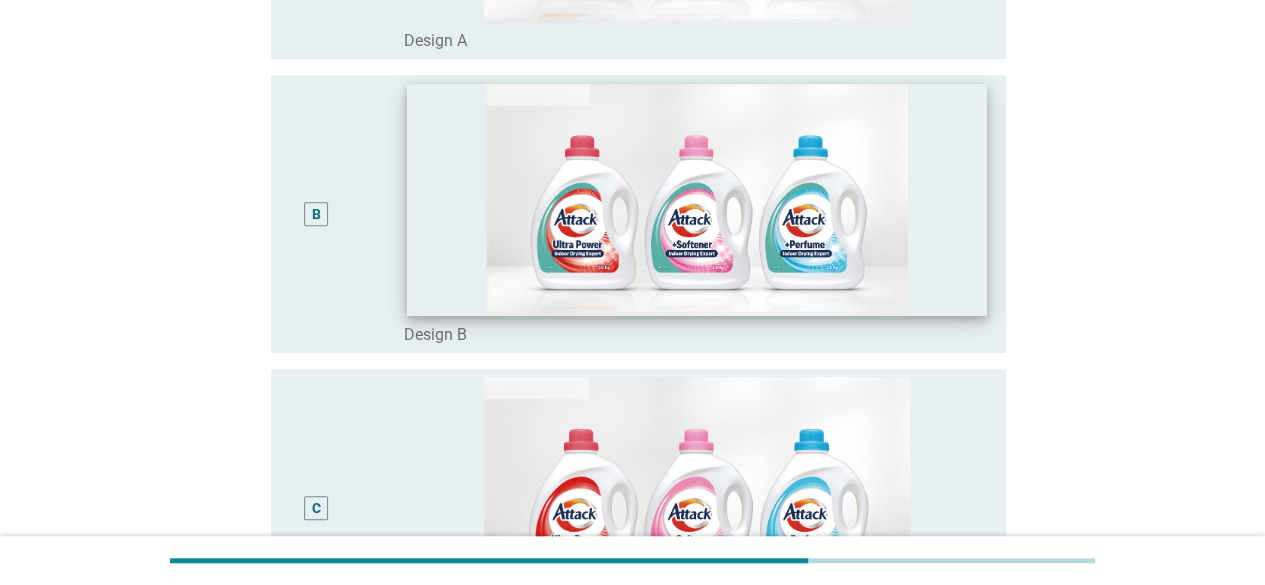 click at bounding box center (697, 200) 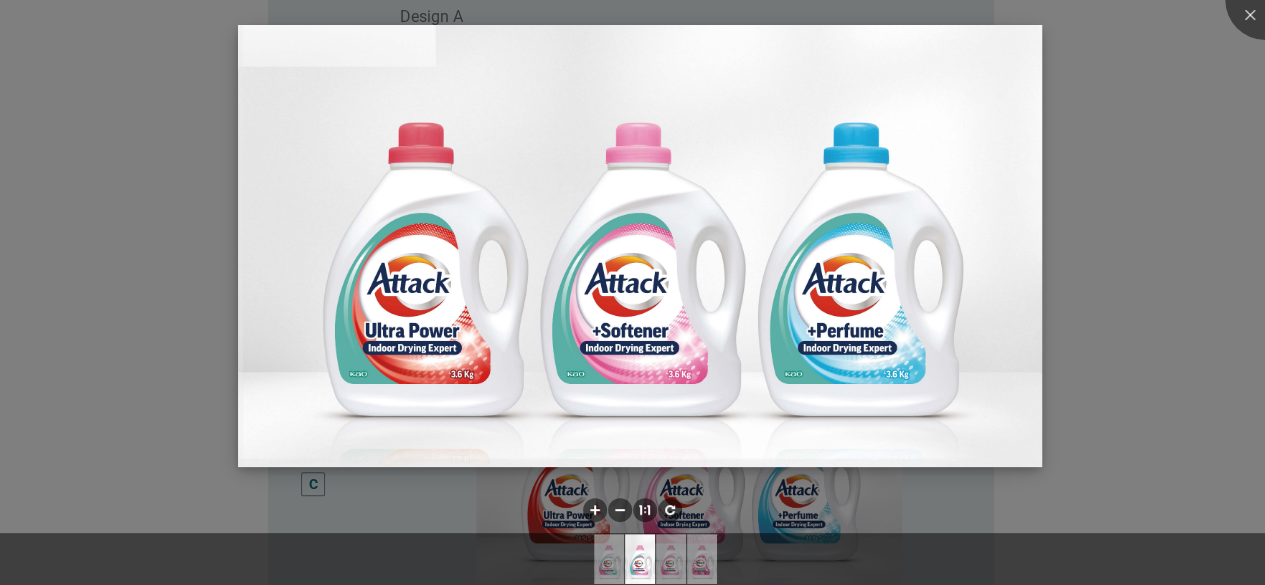 scroll, scrollTop: 1064, scrollLeft: 0, axis: vertical 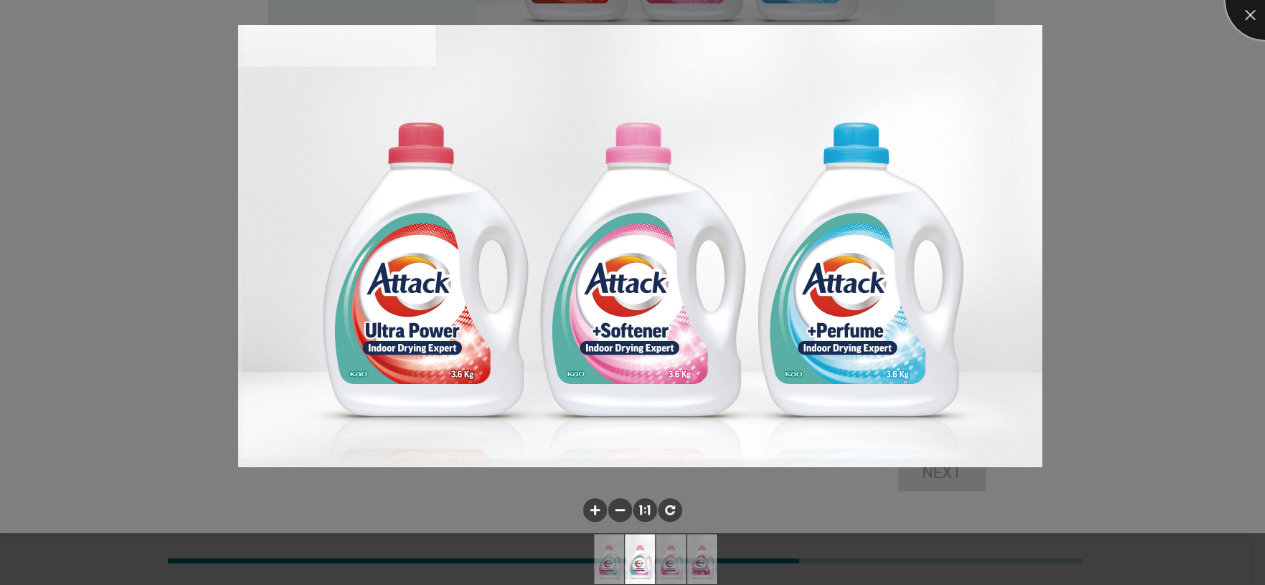 click at bounding box center [1265, 0] 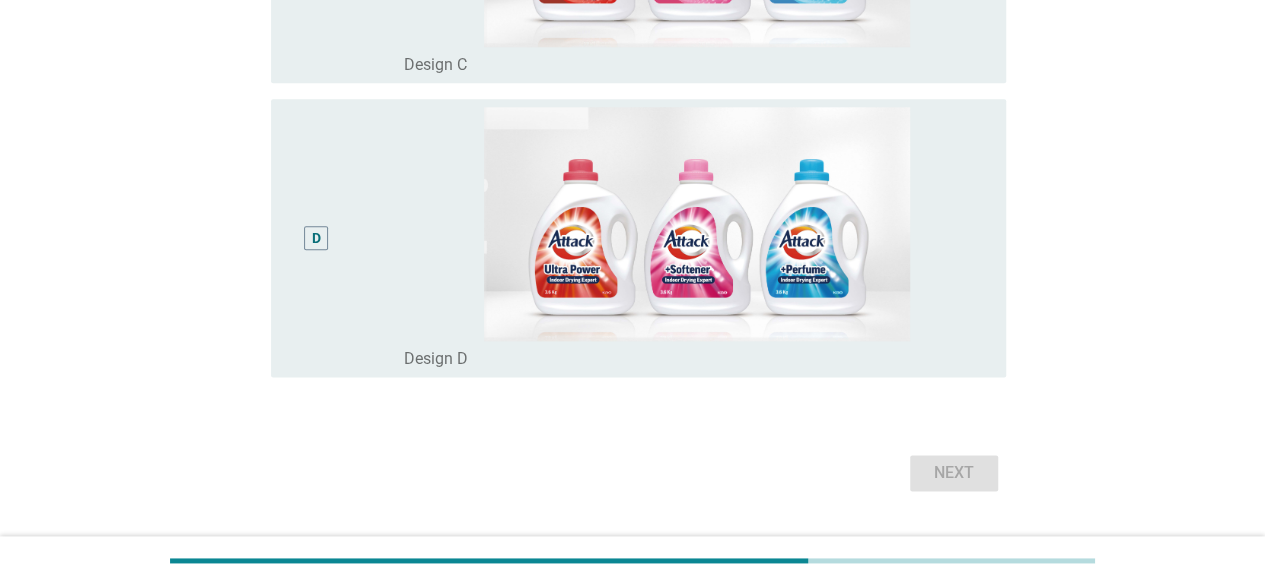 click on "D" at bounding box center [316, 238] 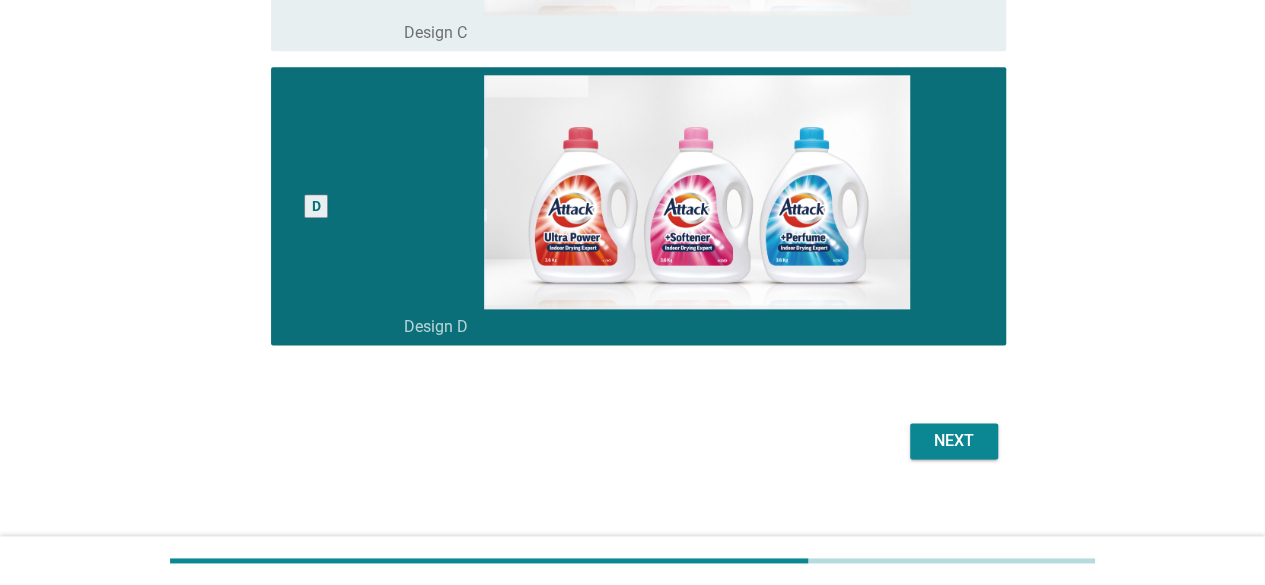 scroll, scrollTop: 1113, scrollLeft: 0, axis: vertical 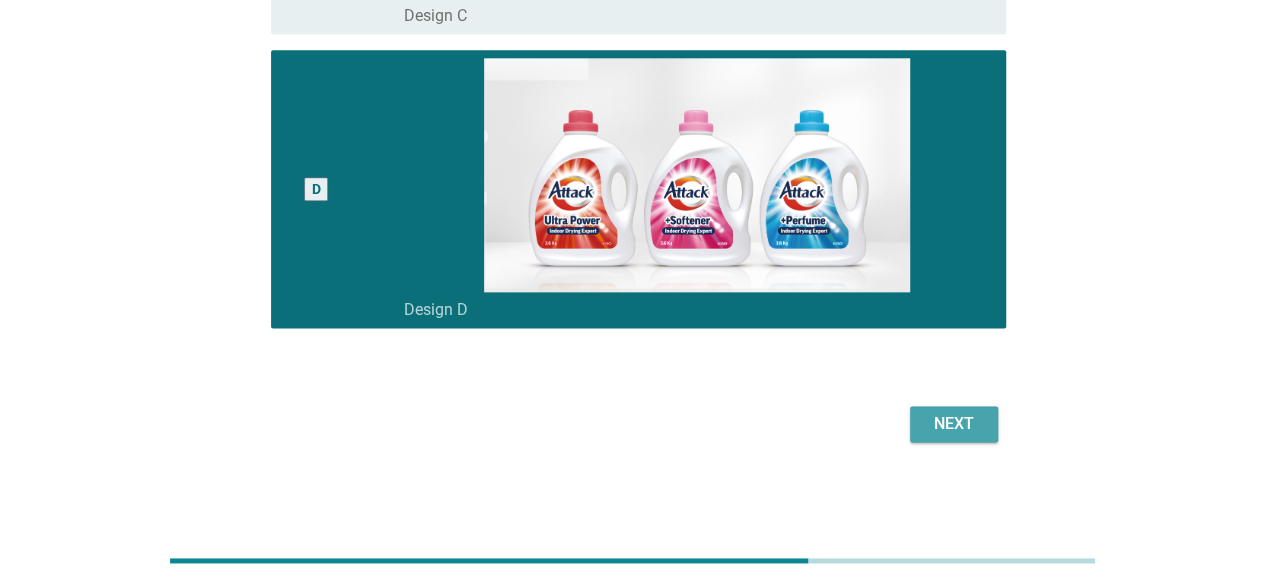click on "Next" at bounding box center (954, 424) 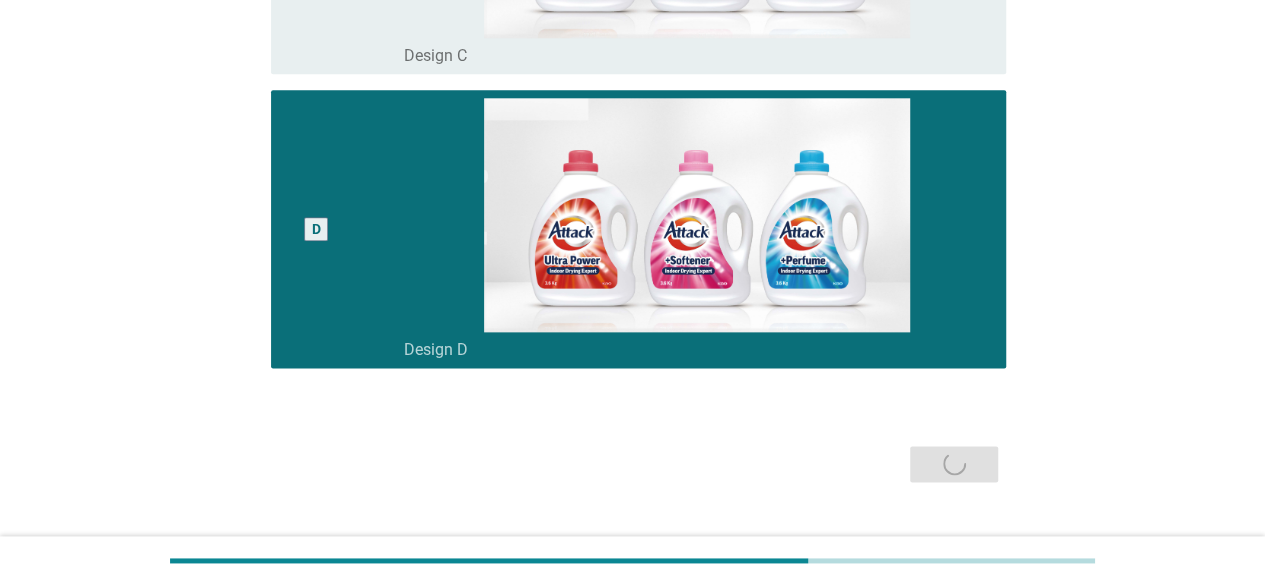 scroll, scrollTop: 1113, scrollLeft: 0, axis: vertical 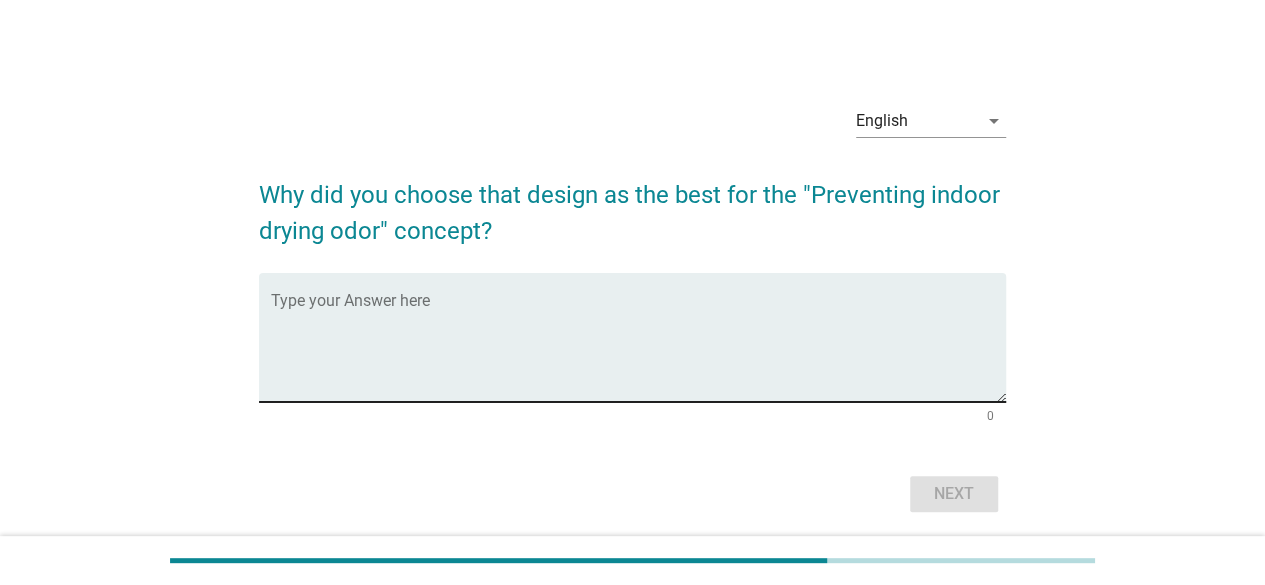 click at bounding box center (638, 349) 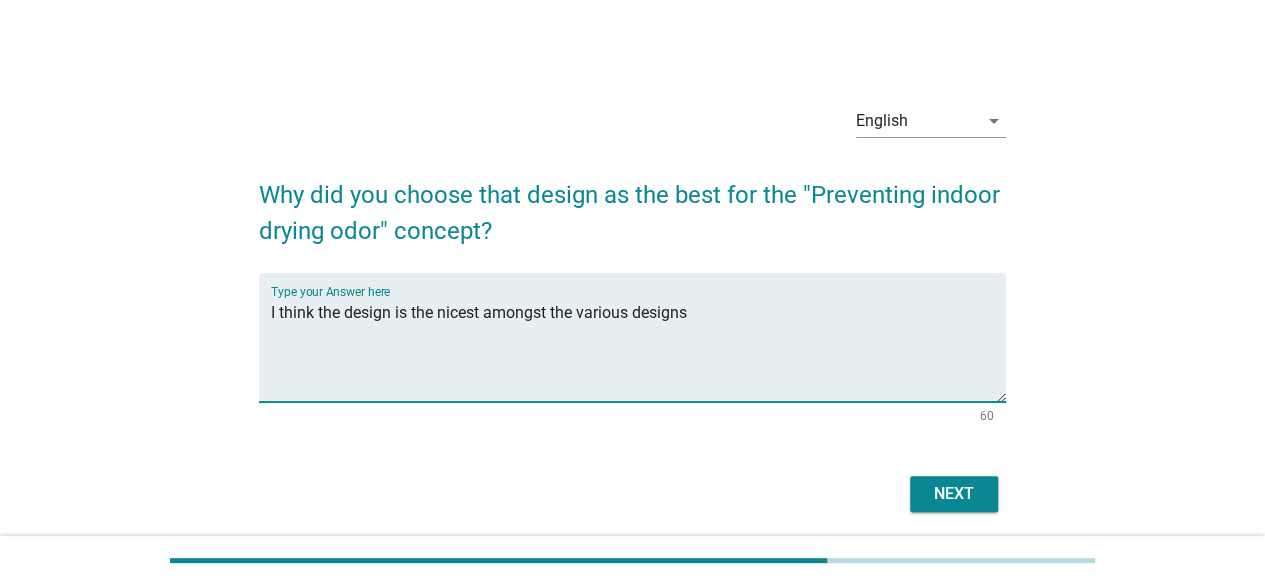 type on "I think the design is the nicest amongst the various designs" 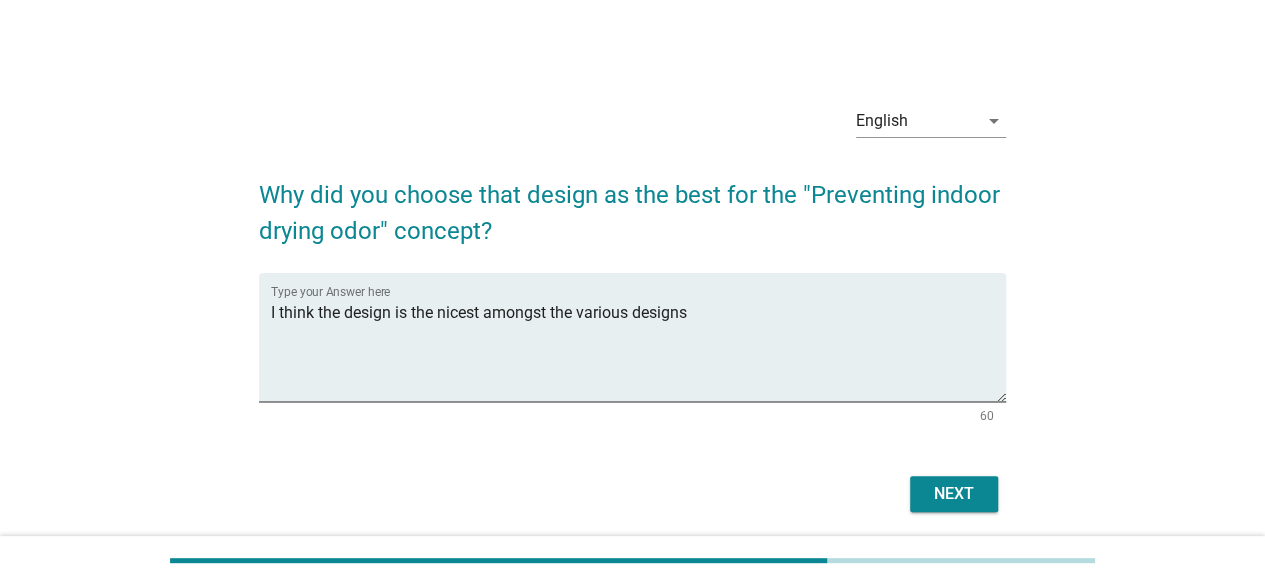 click on "Next" at bounding box center (954, 494) 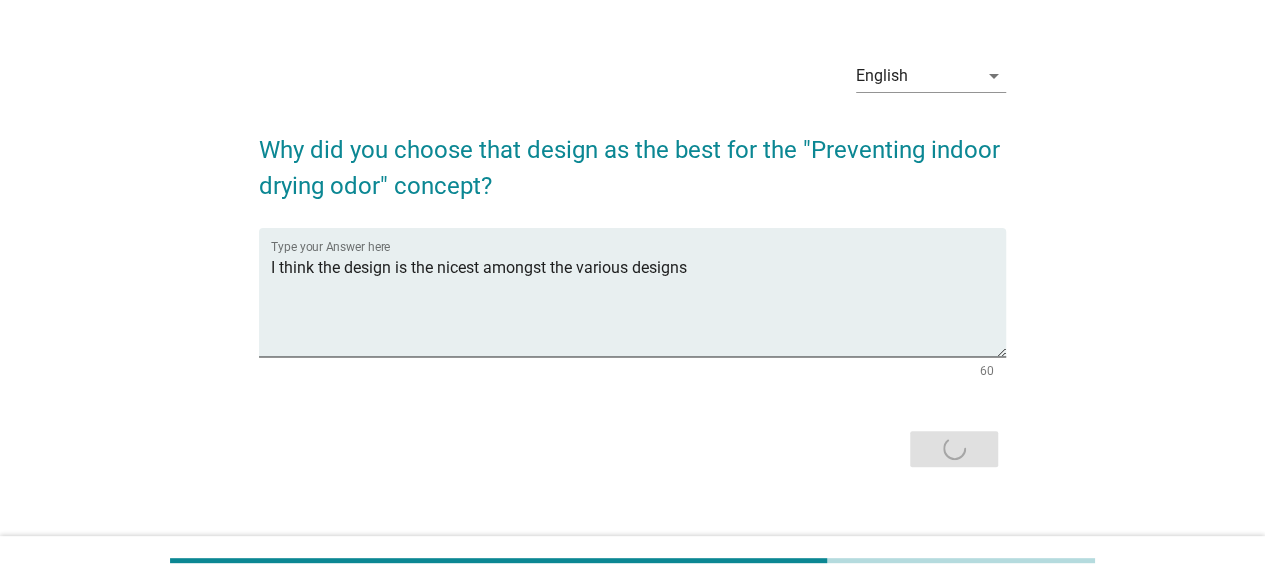 scroll, scrollTop: 70, scrollLeft: 0, axis: vertical 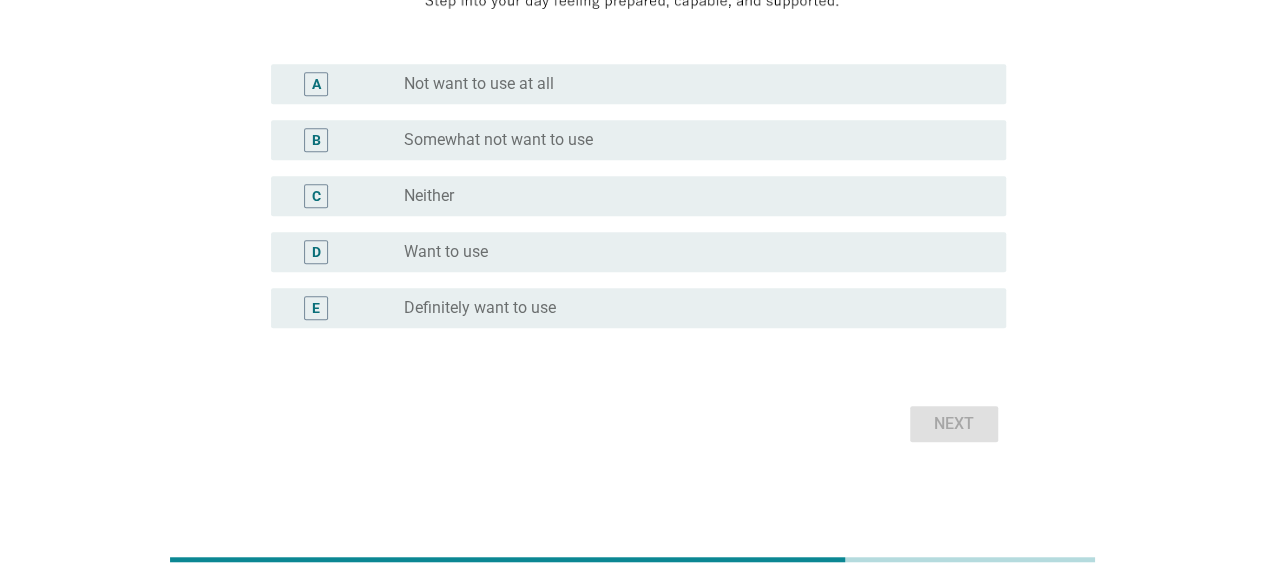 click at bounding box center (632, 354) 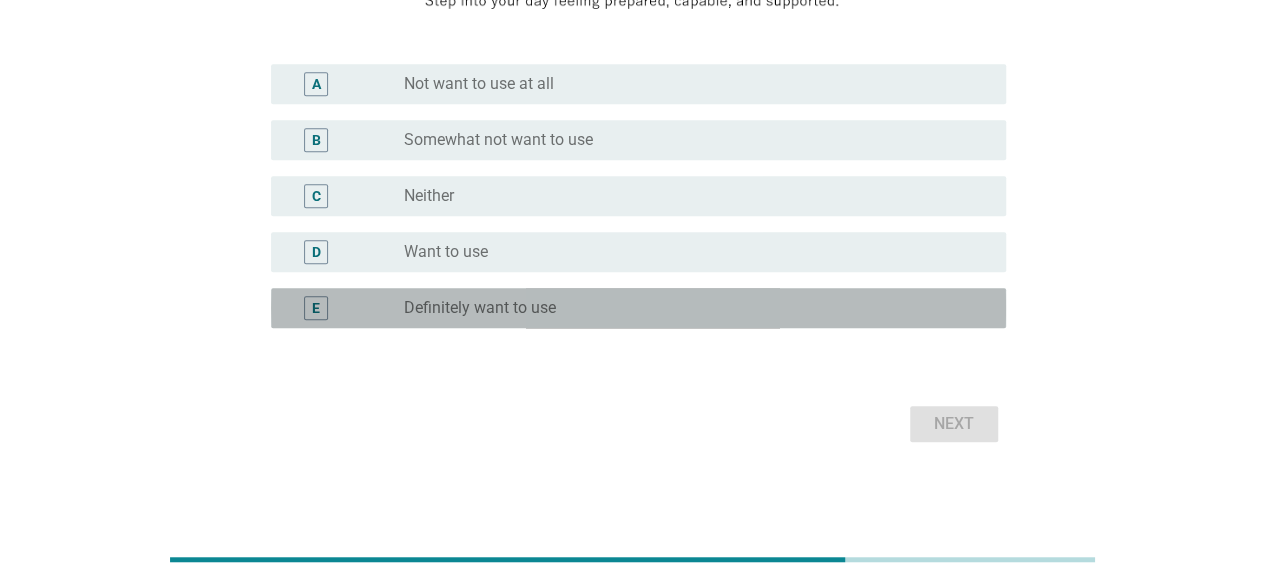 click on "radio_button_unchecked Definitely want to use" at bounding box center (689, 308) 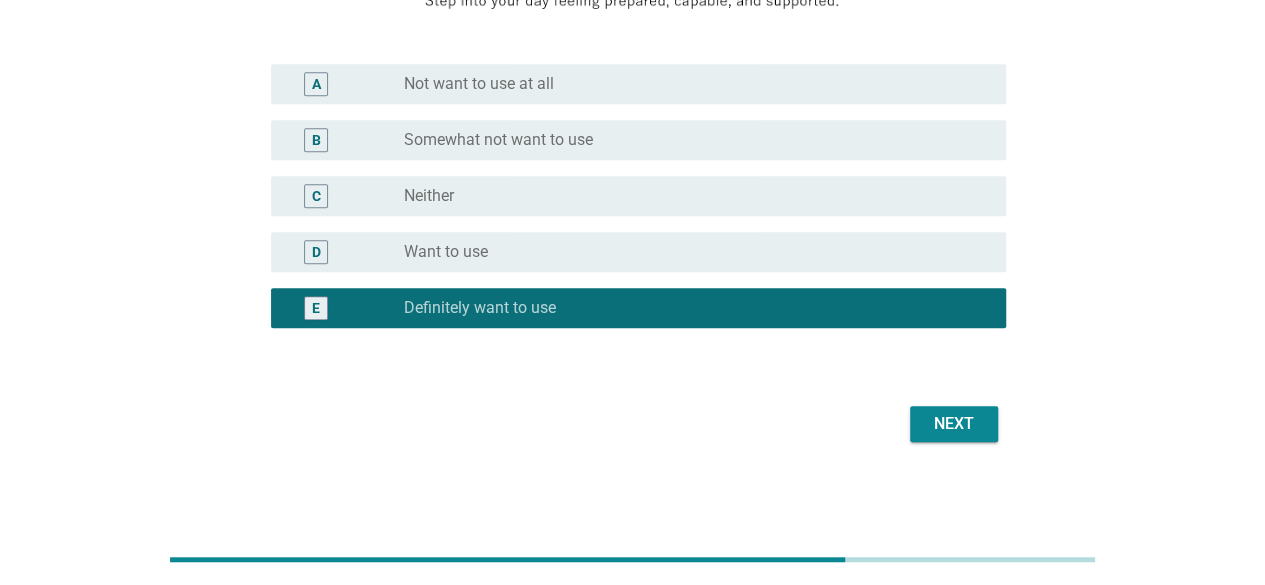 click on "Next" at bounding box center (954, 424) 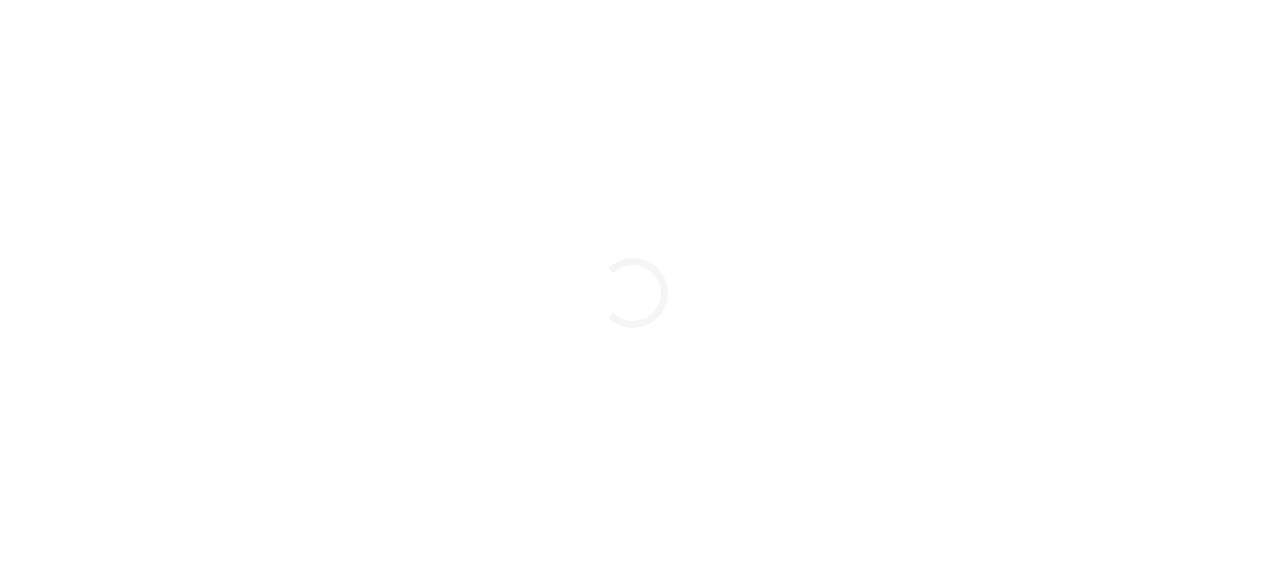 scroll, scrollTop: 0, scrollLeft: 0, axis: both 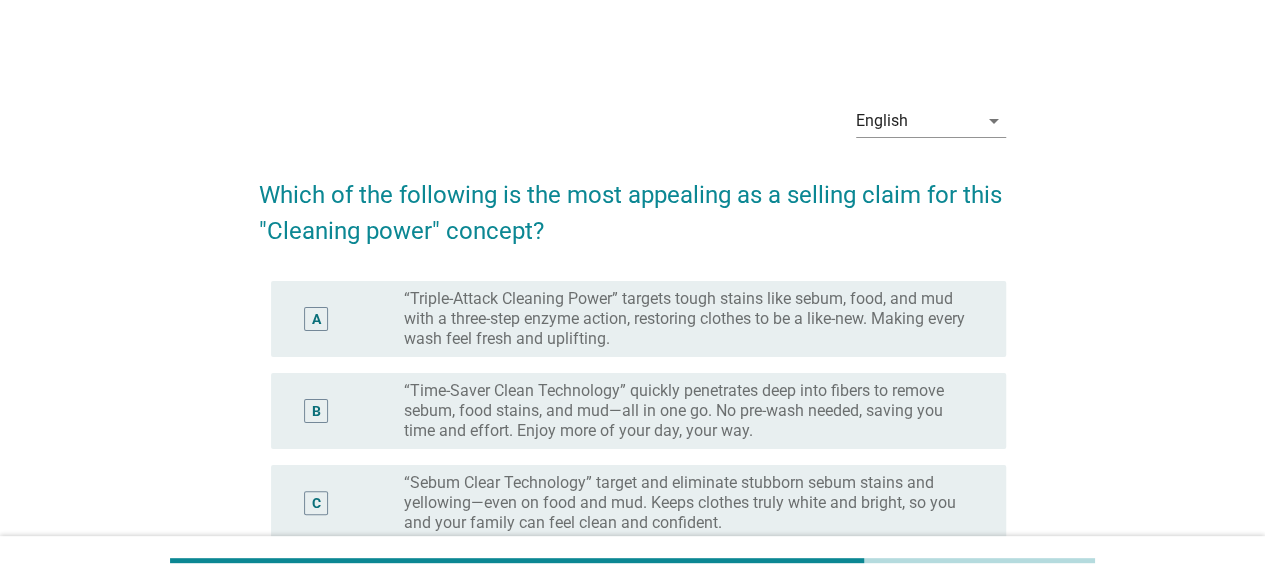 click on "“Time-Saver Clean Technology” quickly penetrates deep into fibers to remove sebum, food stains, and mud—all in one go. No pre-wash needed, saving you time and effort. Enjoy more of your day, your way." at bounding box center (689, 411) 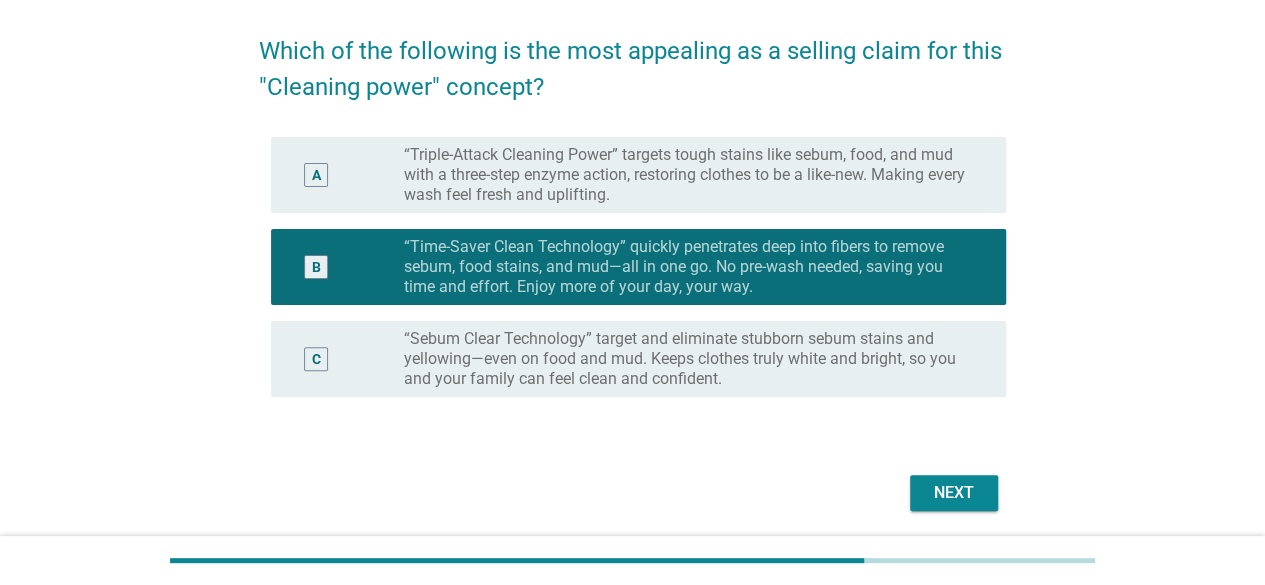 scroll, scrollTop: 212, scrollLeft: 0, axis: vertical 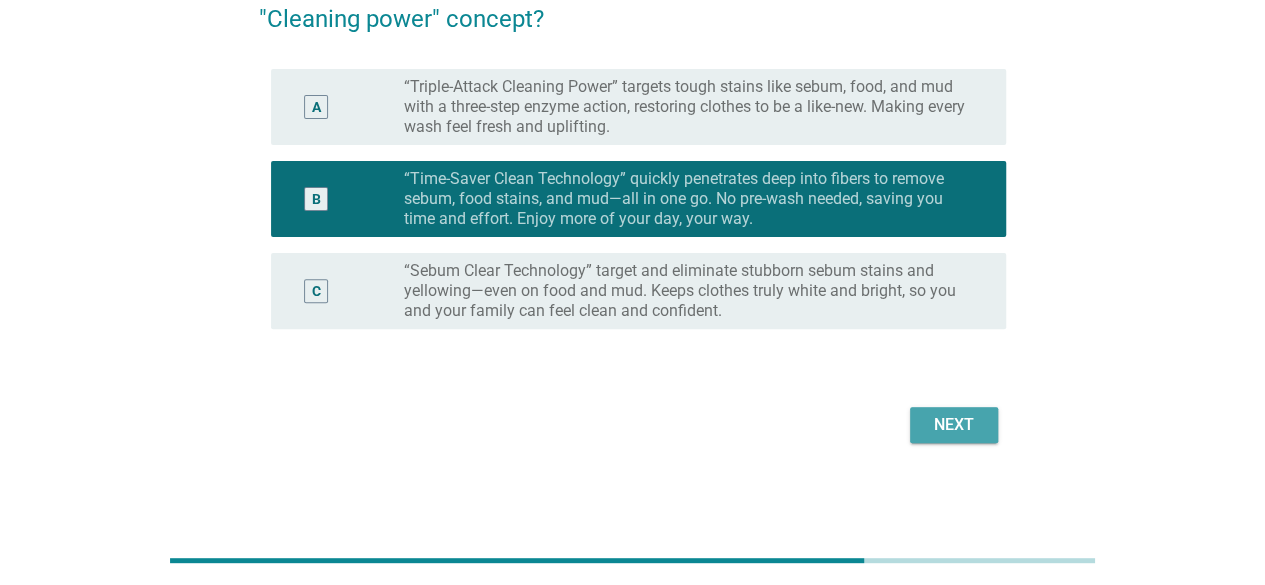 click on "Next" at bounding box center (954, 425) 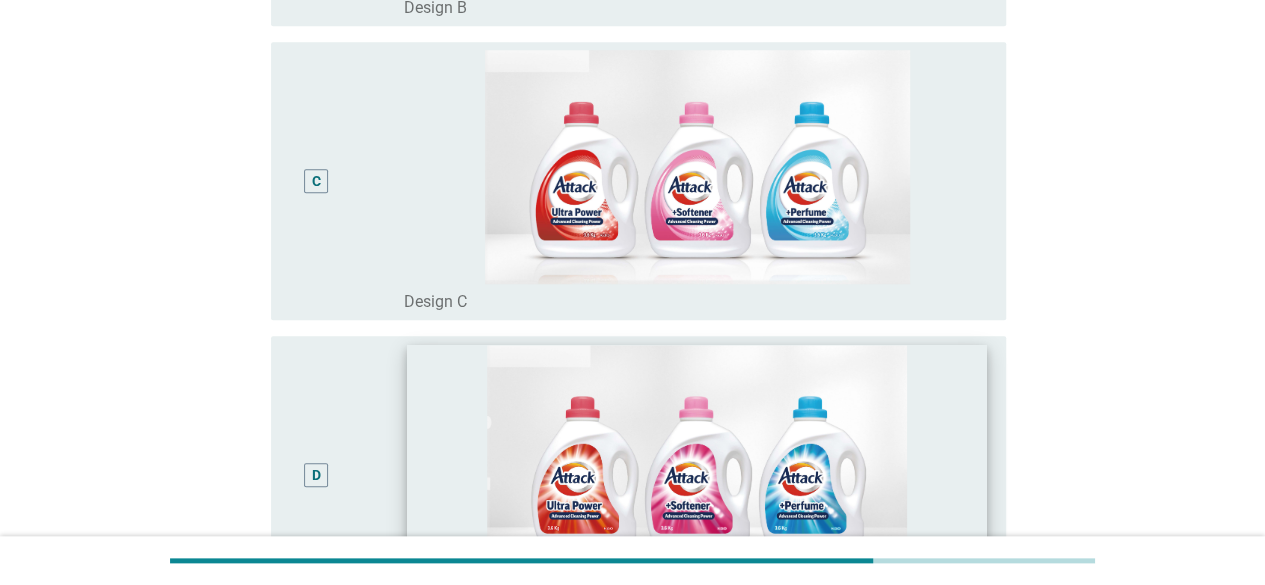 scroll, scrollTop: 900, scrollLeft: 0, axis: vertical 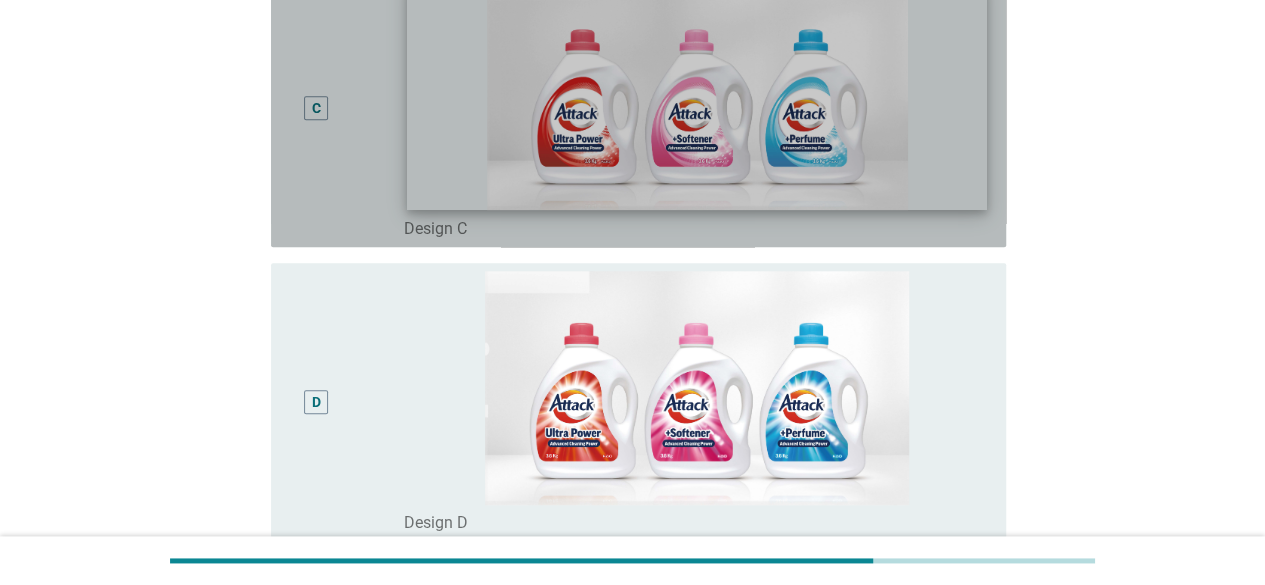 click at bounding box center [697, 94] 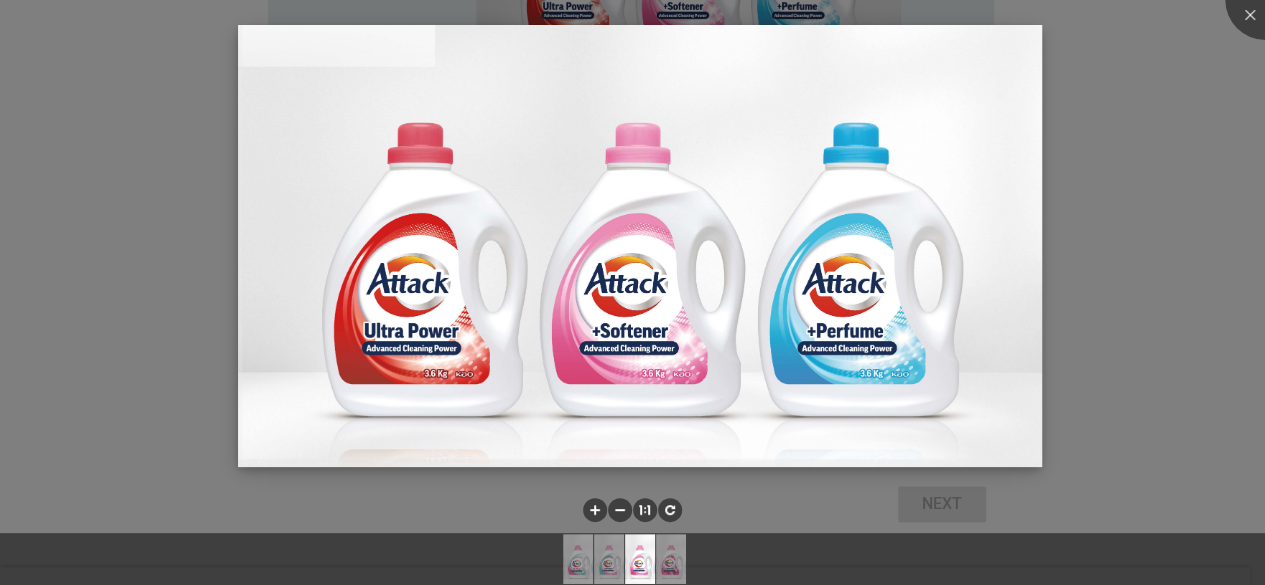 scroll, scrollTop: 1064, scrollLeft: 0, axis: vertical 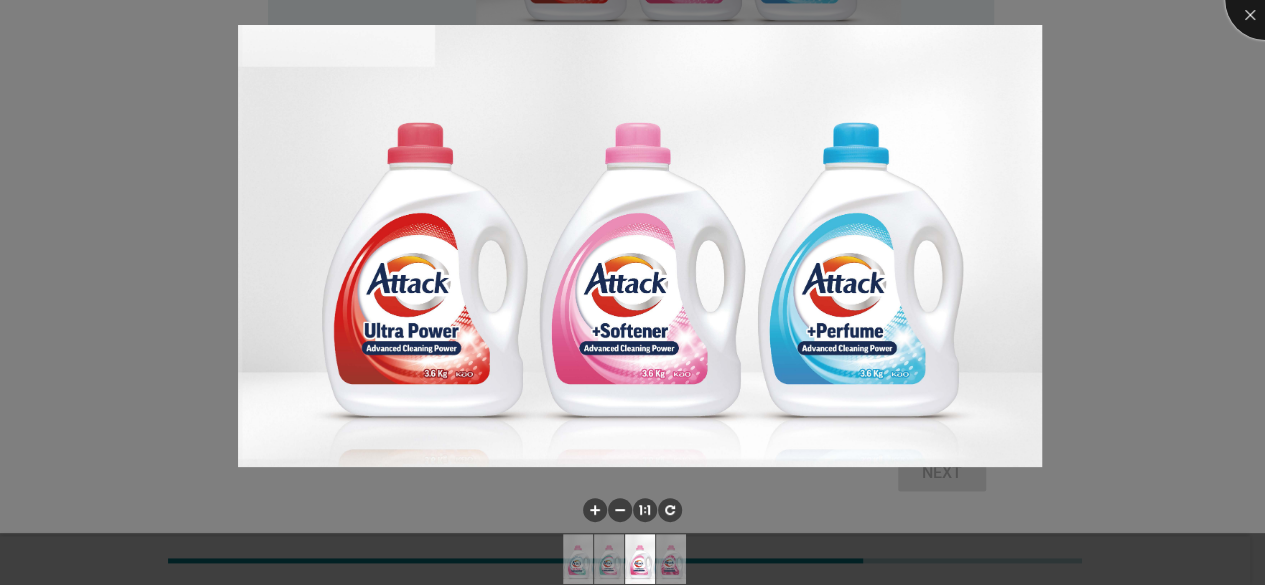 click at bounding box center [1265, 0] 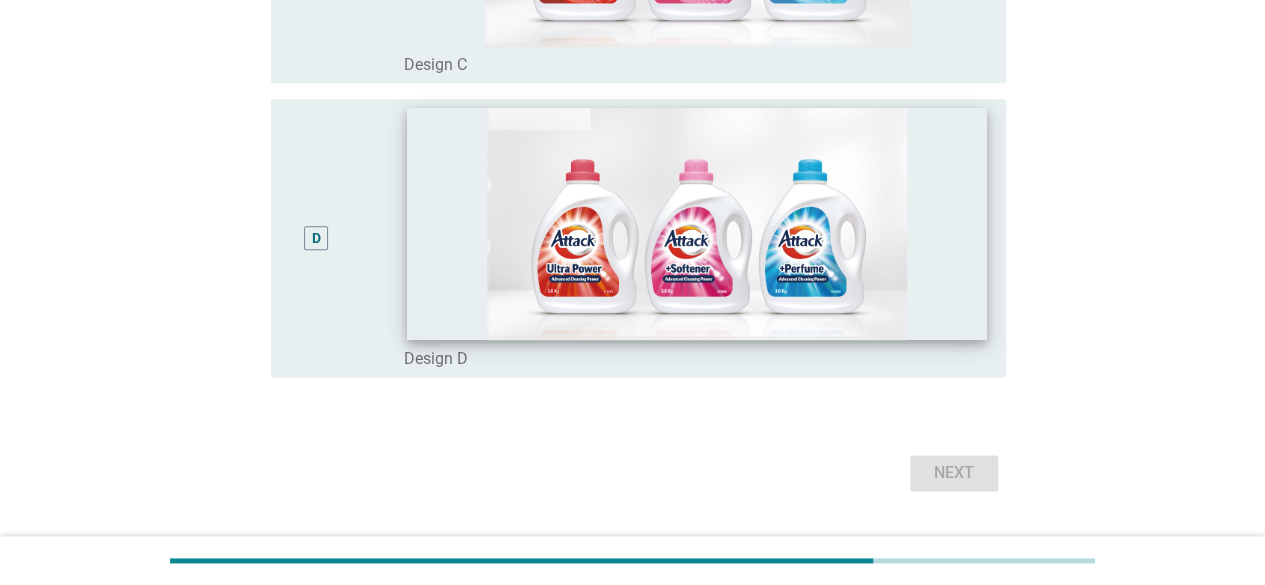click at bounding box center (697, 224) 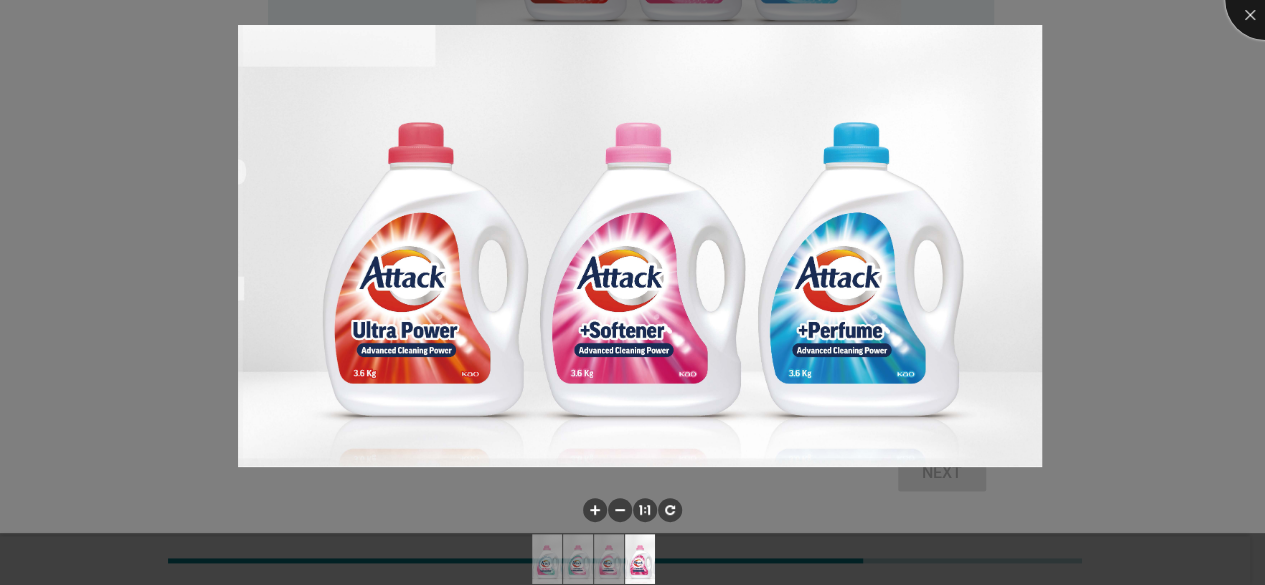 click at bounding box center [1265, 0] 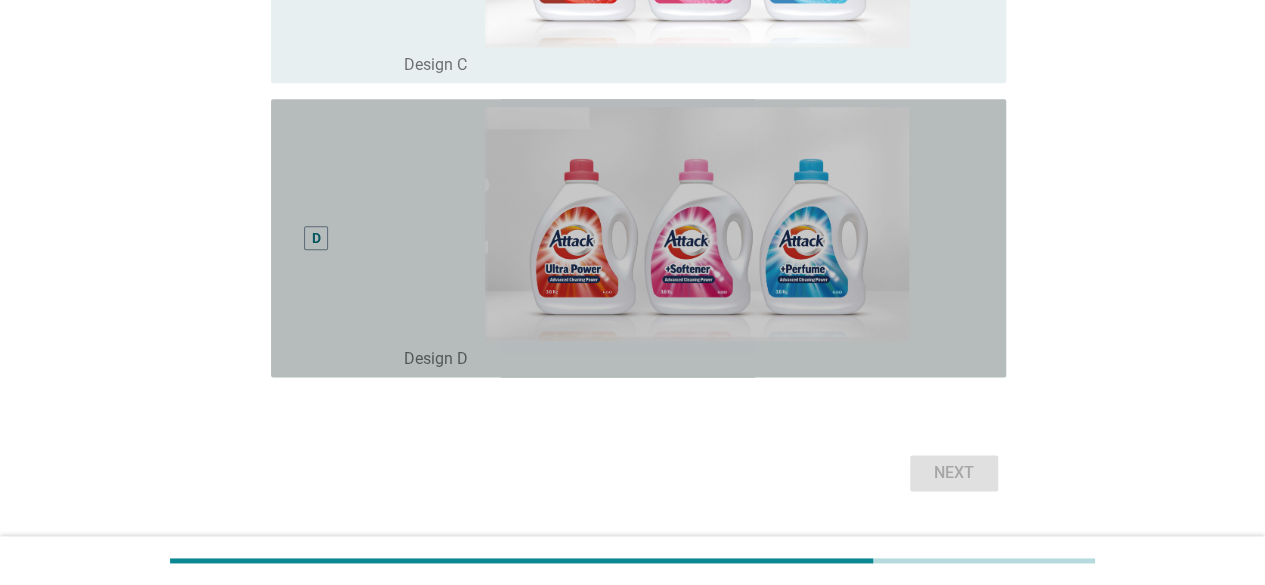 click on "D" at bounding box center (316, 237) 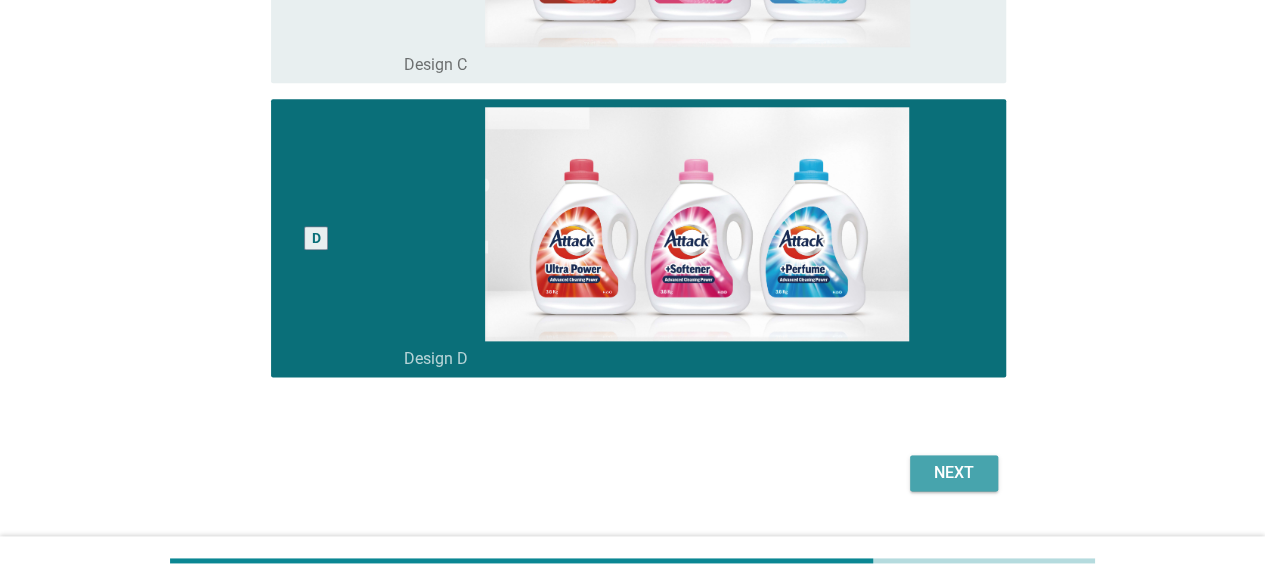 click on "Next" at bounding box center [954, 473] 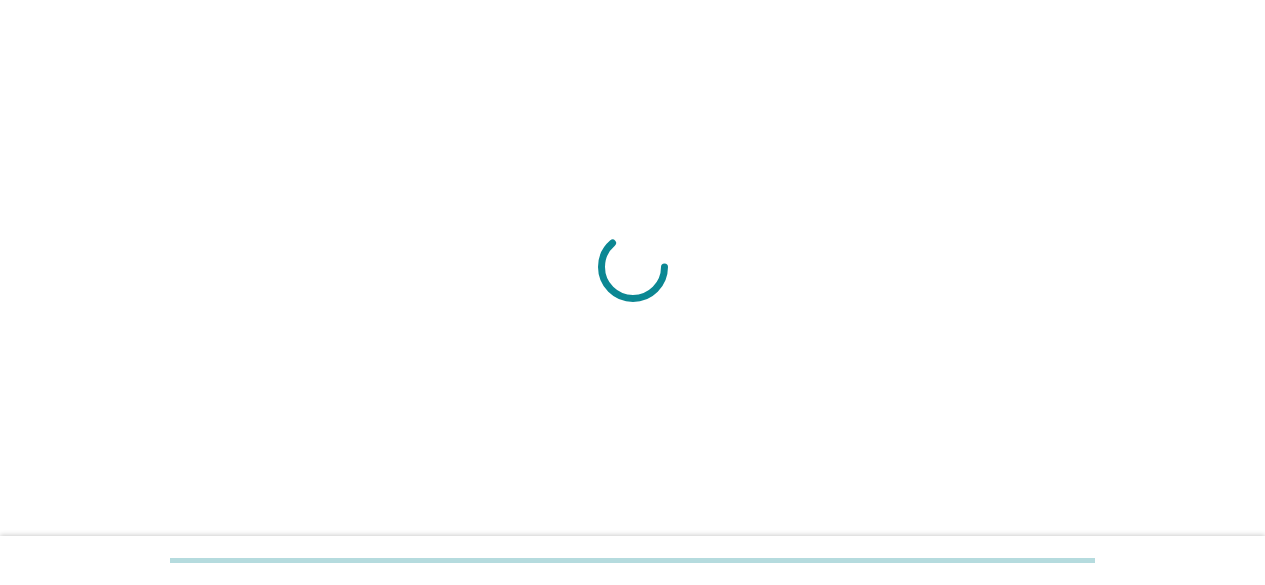 scroll, scrollTop: 0, scrollLeft: 0, axis: both 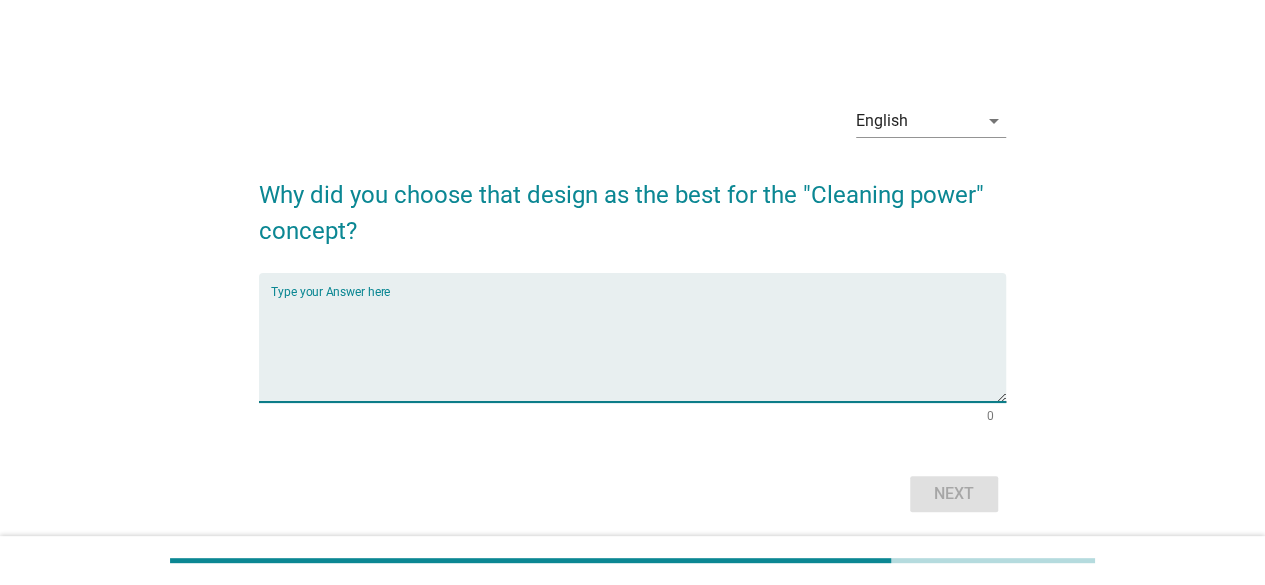 click at bounding box center [638, 349] 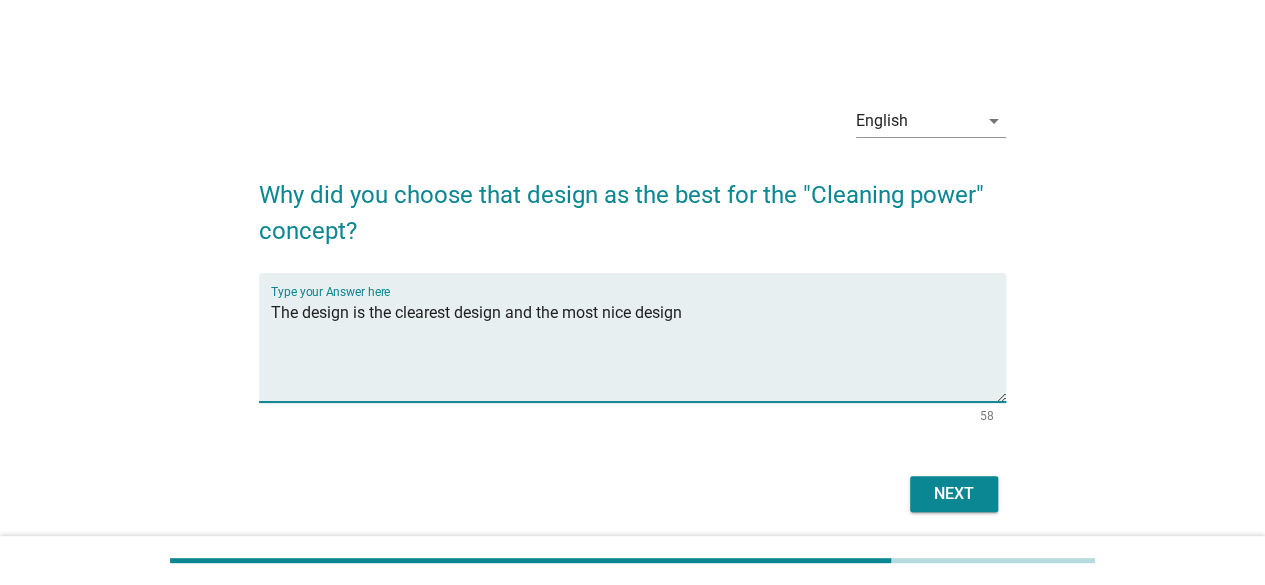 type on "The design is the clearest design and the most nice design" 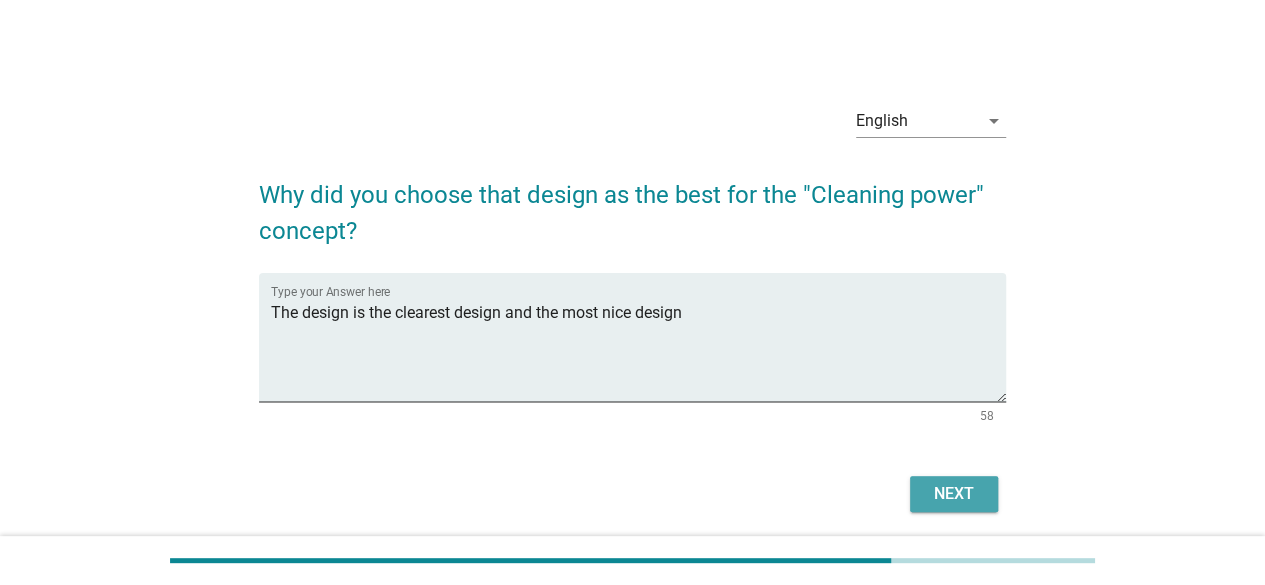 click on "Next" at bounding box center [954, 494] 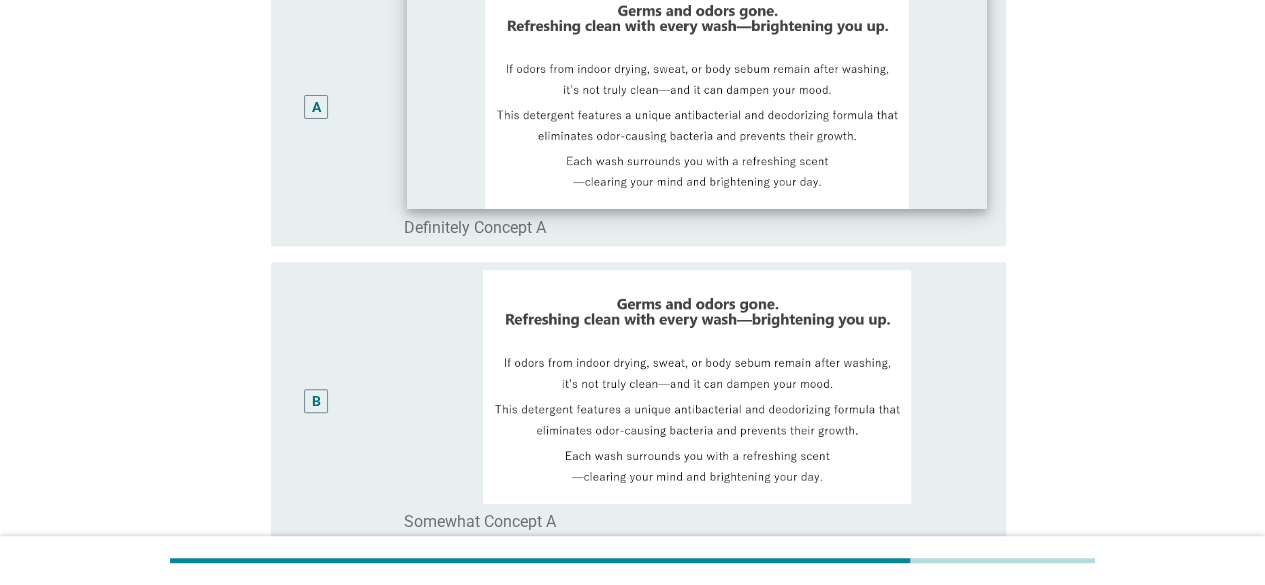 scroll, scrollTop: 700, scrollLeft: 0, axis: vertical 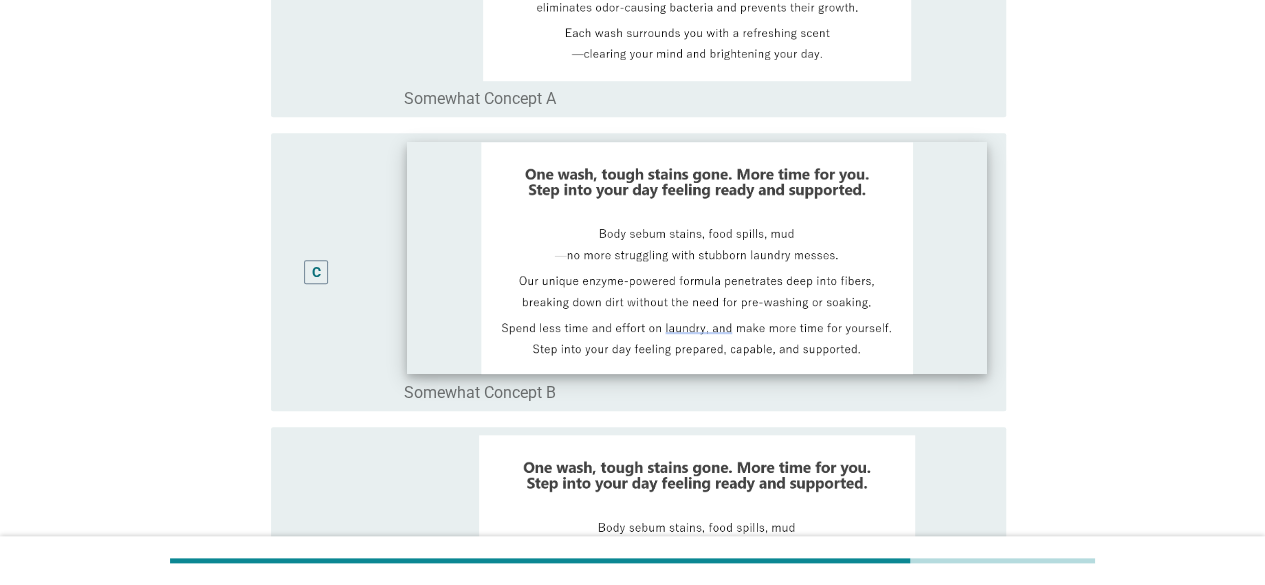 click at bounding box center [697, 258] 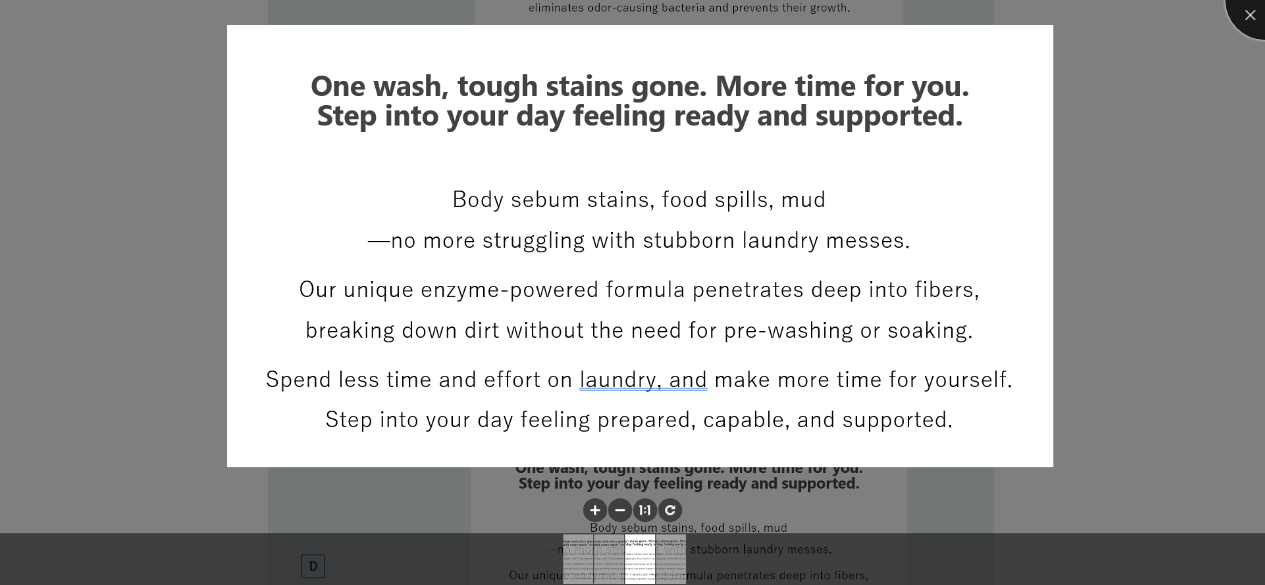 click at bounding box center [1265, 0] 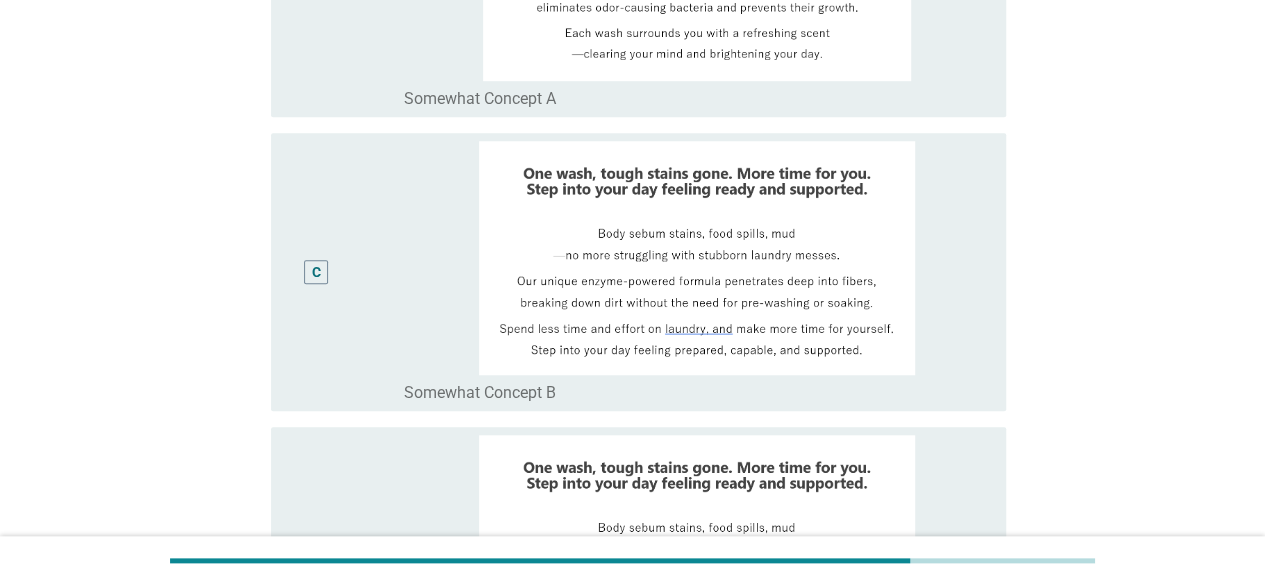 click on "English Bahasa Melayu 中文（简体）   English arrow_drop_down   Which of the two new concepts do you prefer overall?     A     radio_button_unchecked Definitely Concept A   B     radio_button_unchecked Somewhat Concept A   C     radio_button_unchecked Somewhat Concept B   D     radio_button_unchecked Definitely Concept B     Next
cfec5c9e-3c2f-46ca-b4a5-9101973416ae-Screenshot-2025-07-30-181751.png (1255 × 673)" at bounding box center (632, 106) 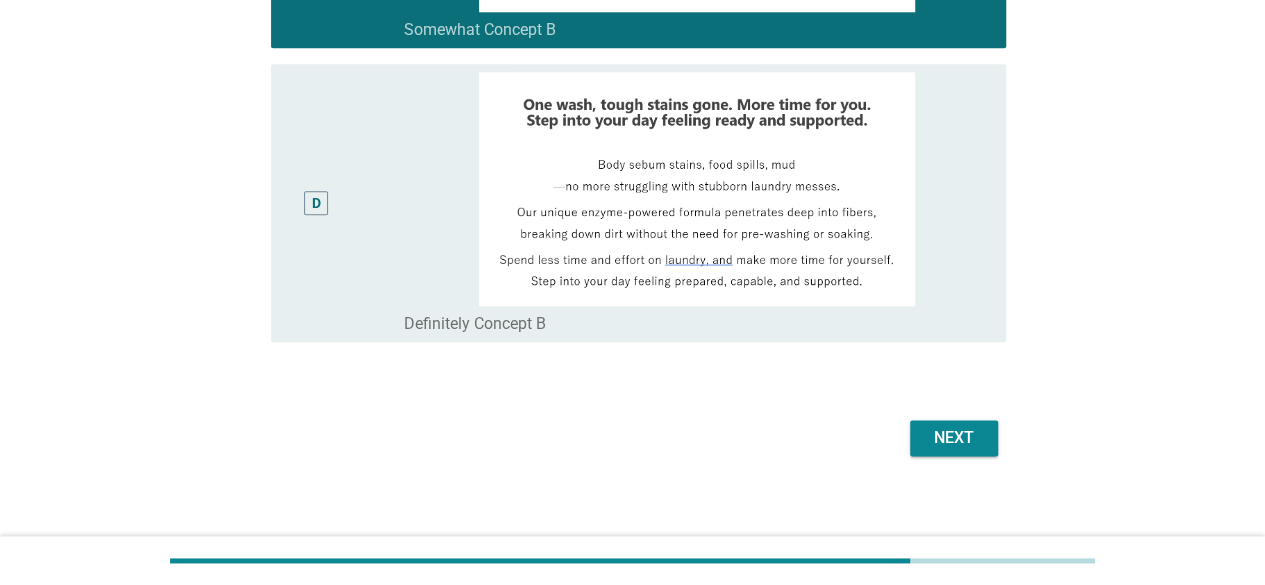 scroll, scrollTop: 1077, scrollLeft: 0, axis: vertical 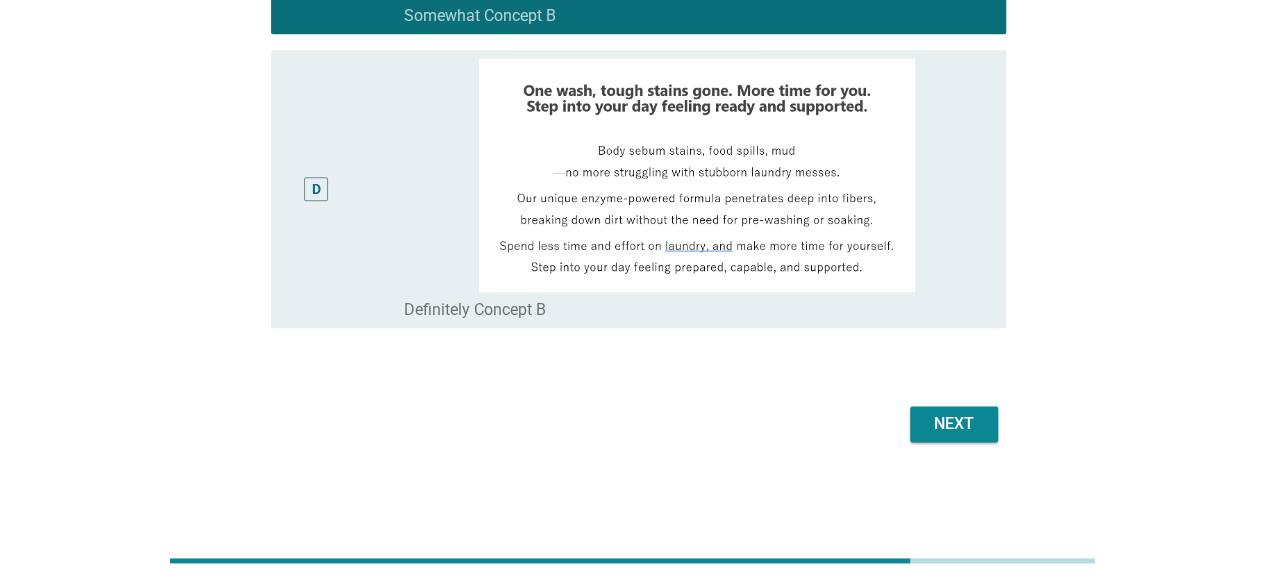 click on "Next" at bounding box center (954, 424) 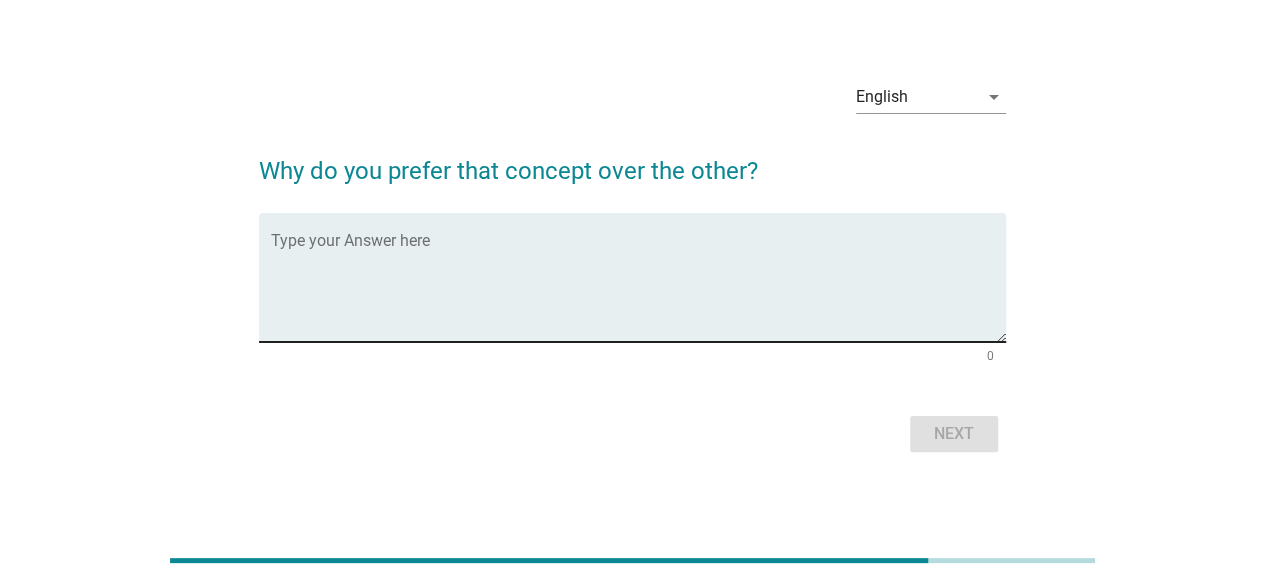 scroll, scrollTop: 49, scrollLeft: 0, axis: vertical 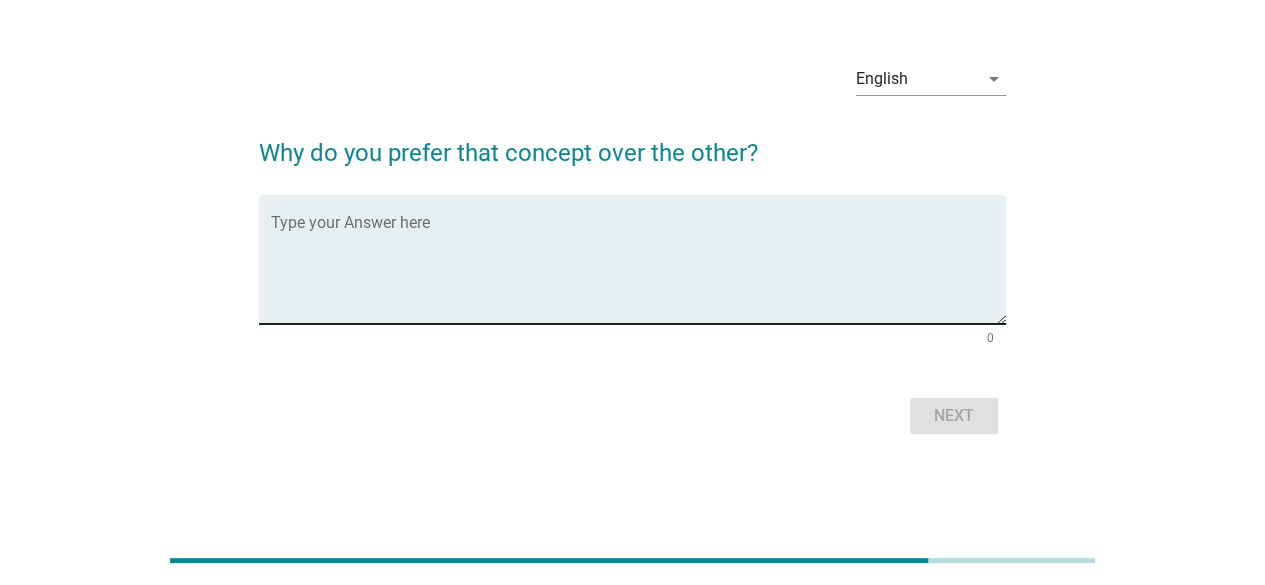 click at bounding box center (638, 271) 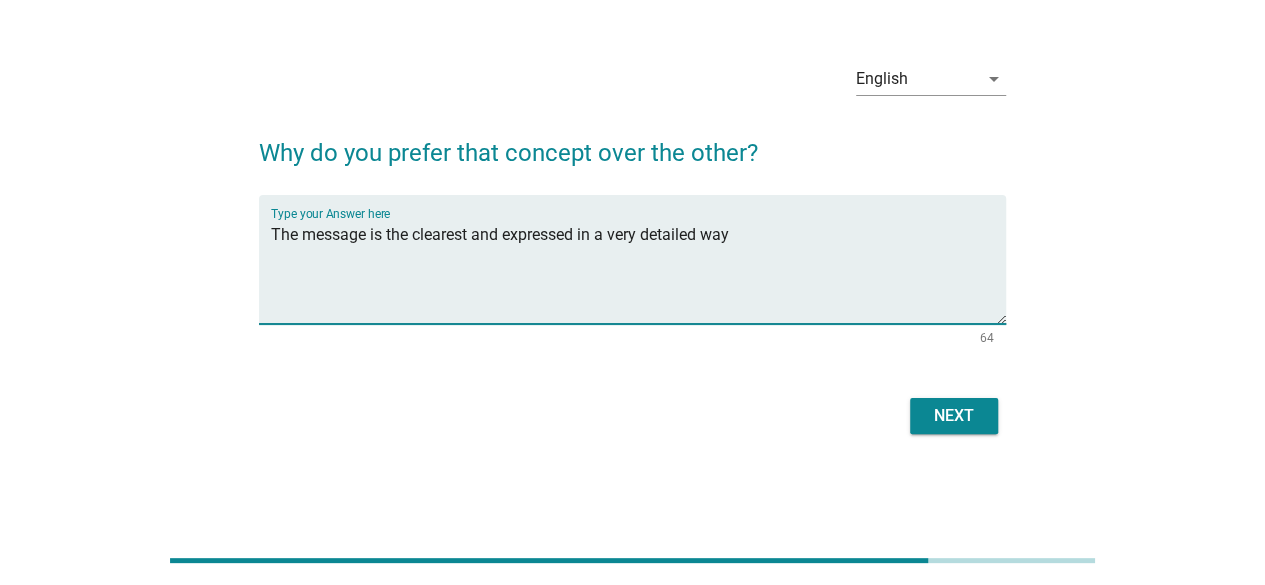 type on "The message is the clearest and expressed in a very detailed way" 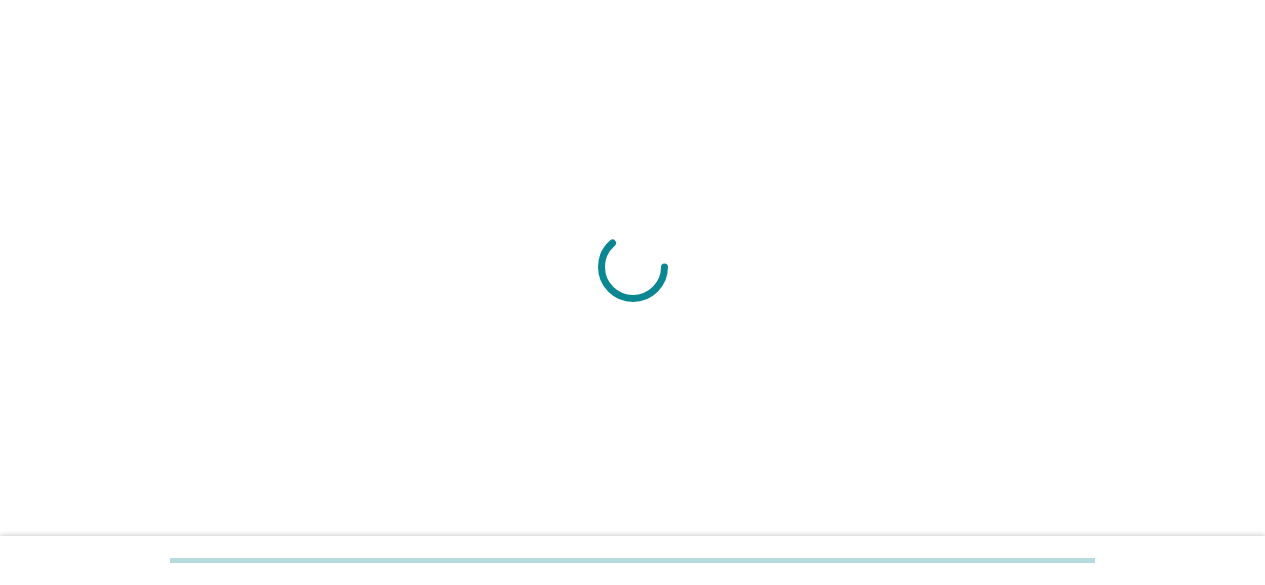 scroll, scrollTop: 0, scrollLeft: 0, axis: both 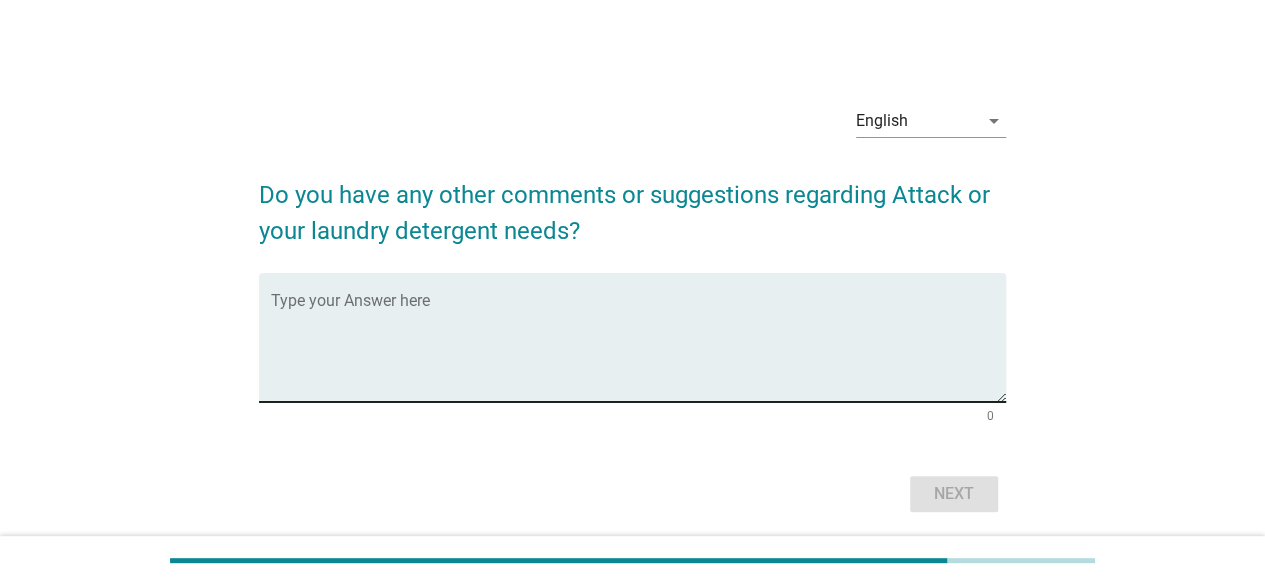 click at bounding box center [638, 349] 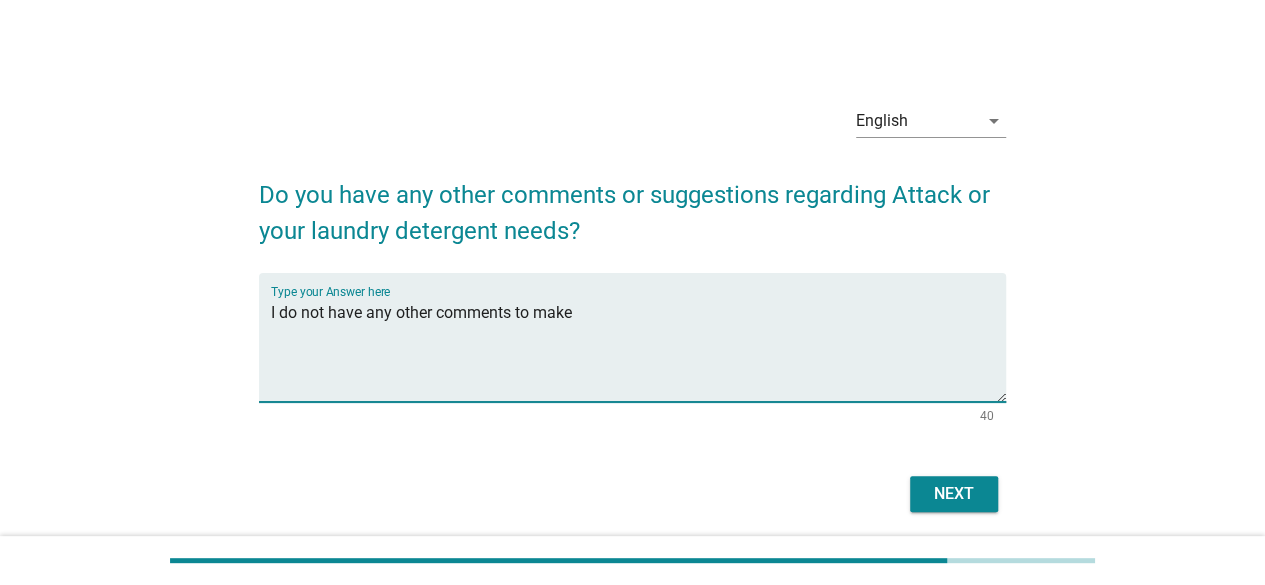 type on "I do not have any other comments to make" 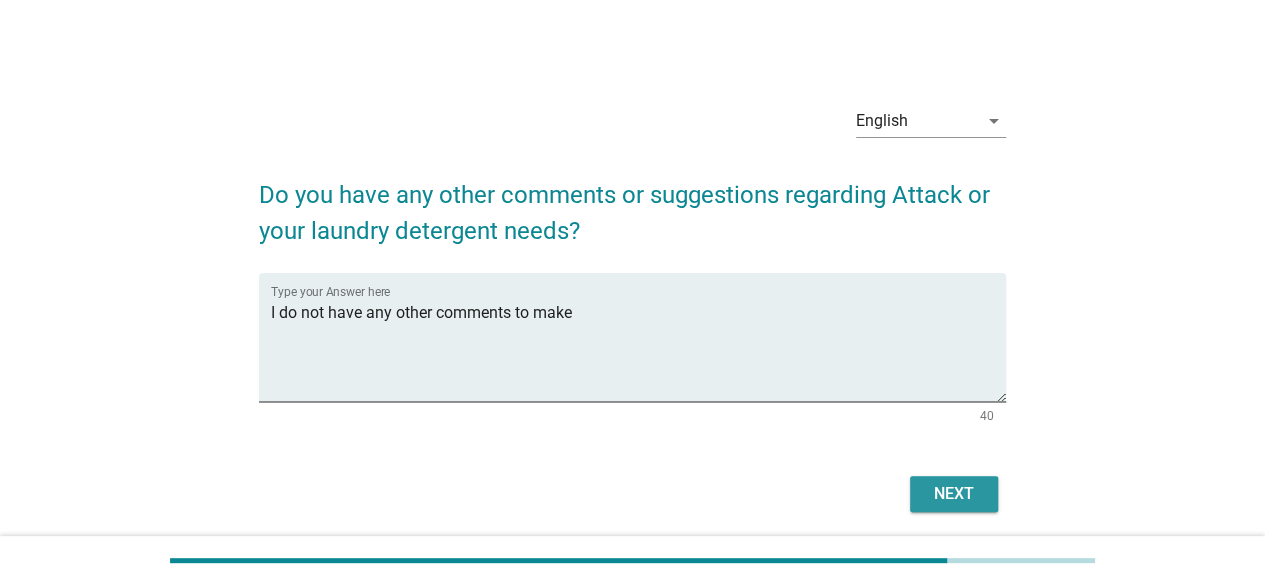click on "Next" at bounding box center (954, 494) 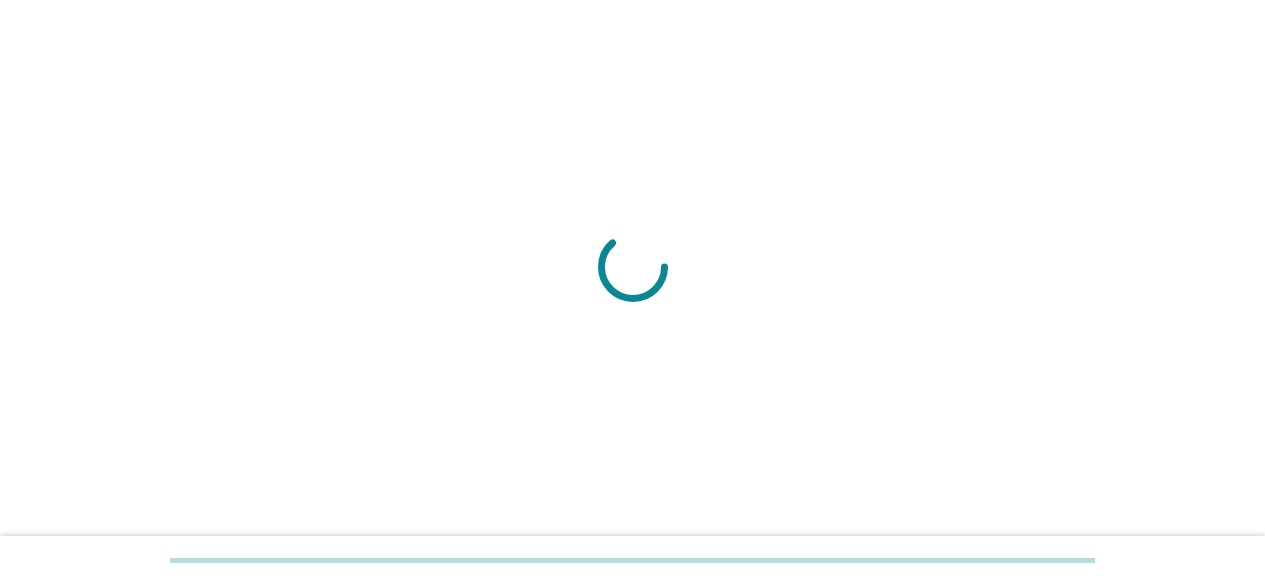 scroll, scrollTop: 0, scrollLeft: 0, axis: both 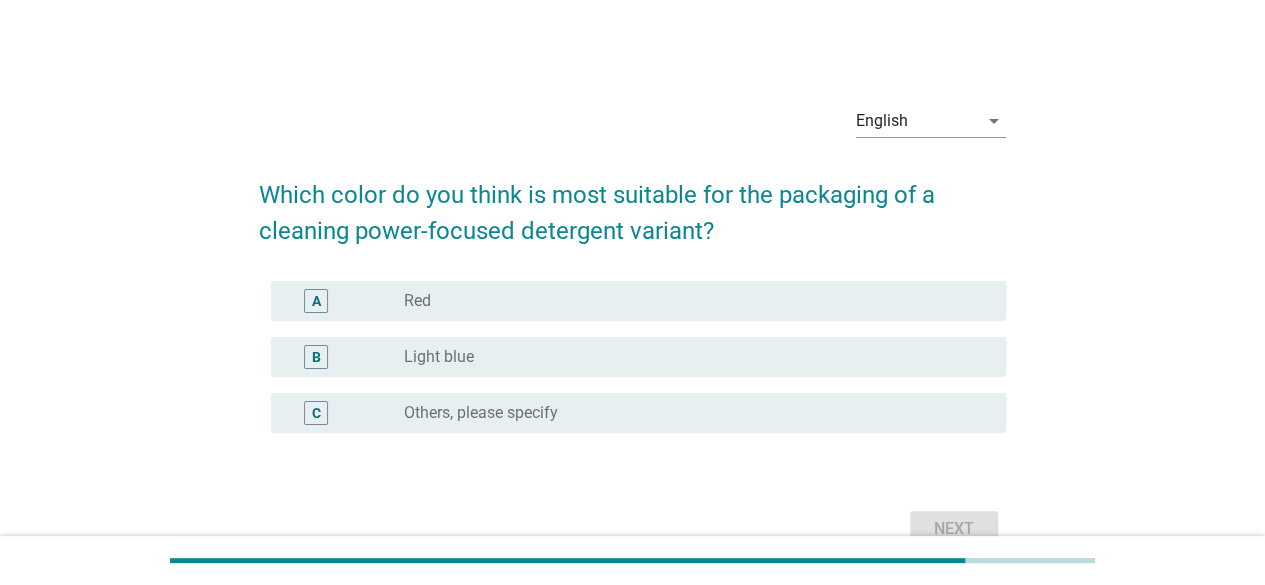 click on "radio_button_unchecked Light blue" at bounding box center (689, 357) 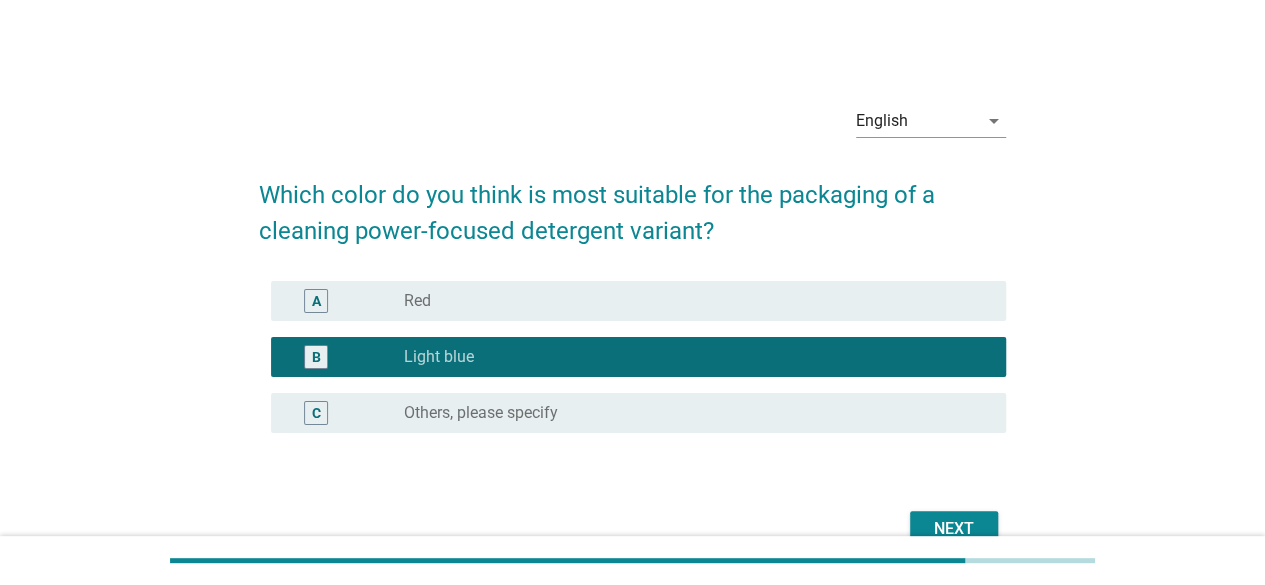 click on "Next" at bounding box center [954, 529] 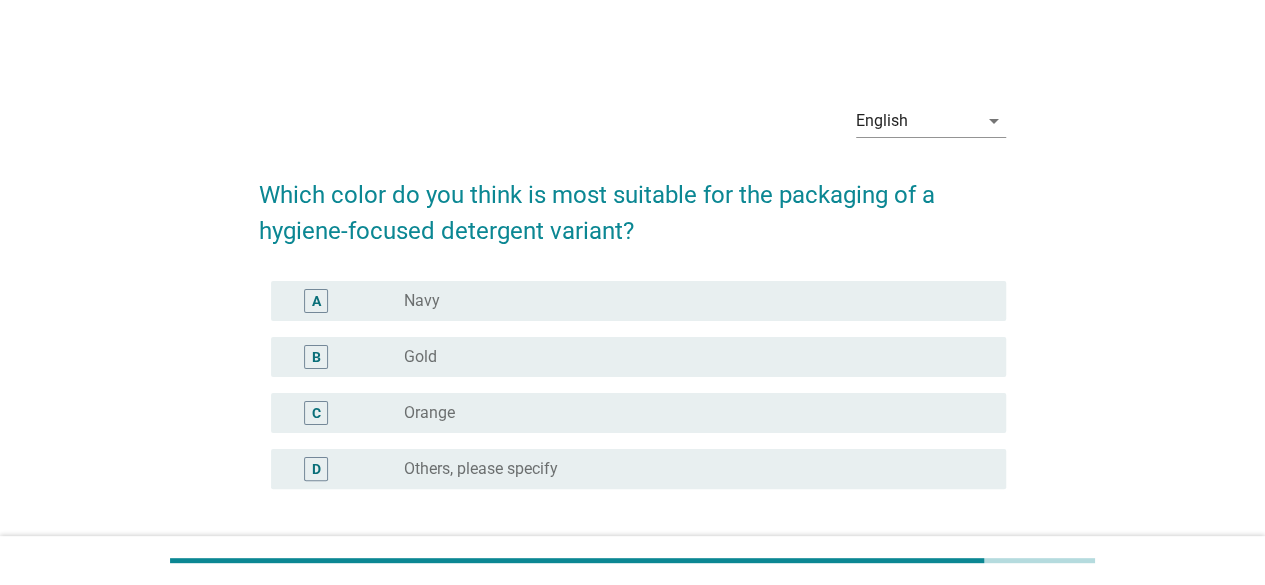 click on "radio_button_unchecked Gold" at bounding box center (689, 357) 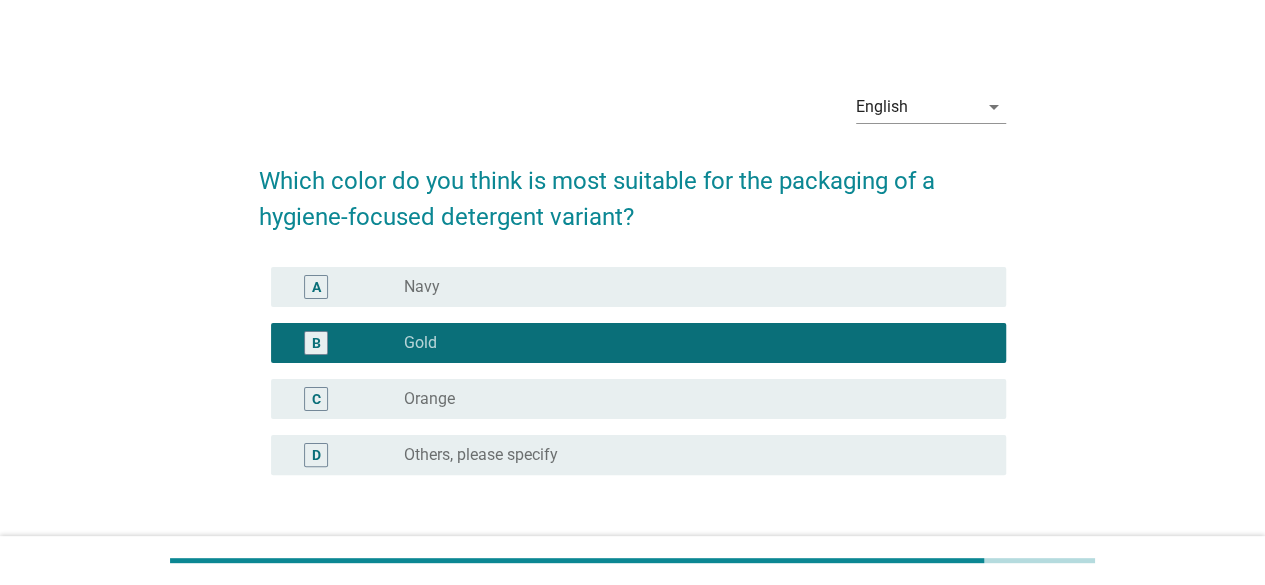 scroll, scrollTop: 160, scrollLeft: 0, axis: vertical 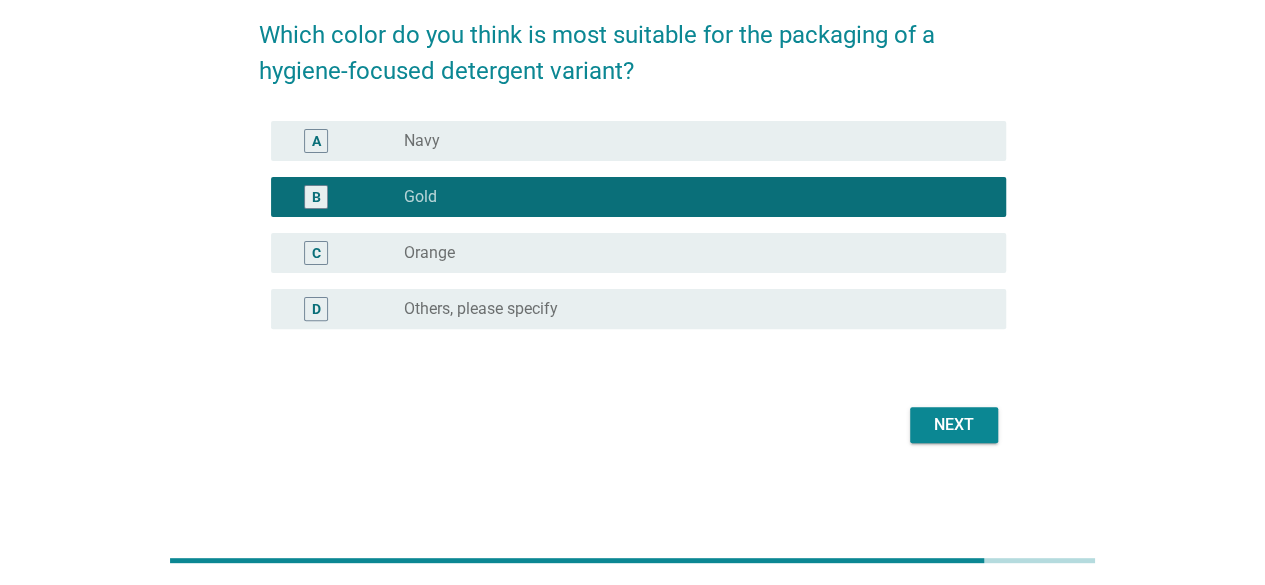 click on "English arrow_drop_down   Which color do you think is most suitable for the packaging of a hygiene-focused detergent variant?     A     radio_button_unchecked Navy   B     radio_button_checked Gold   C     radio_button_unchecked Orange   D     radio_button_unchecked Others, please specify     Next" at bounding box center (632, 189) 